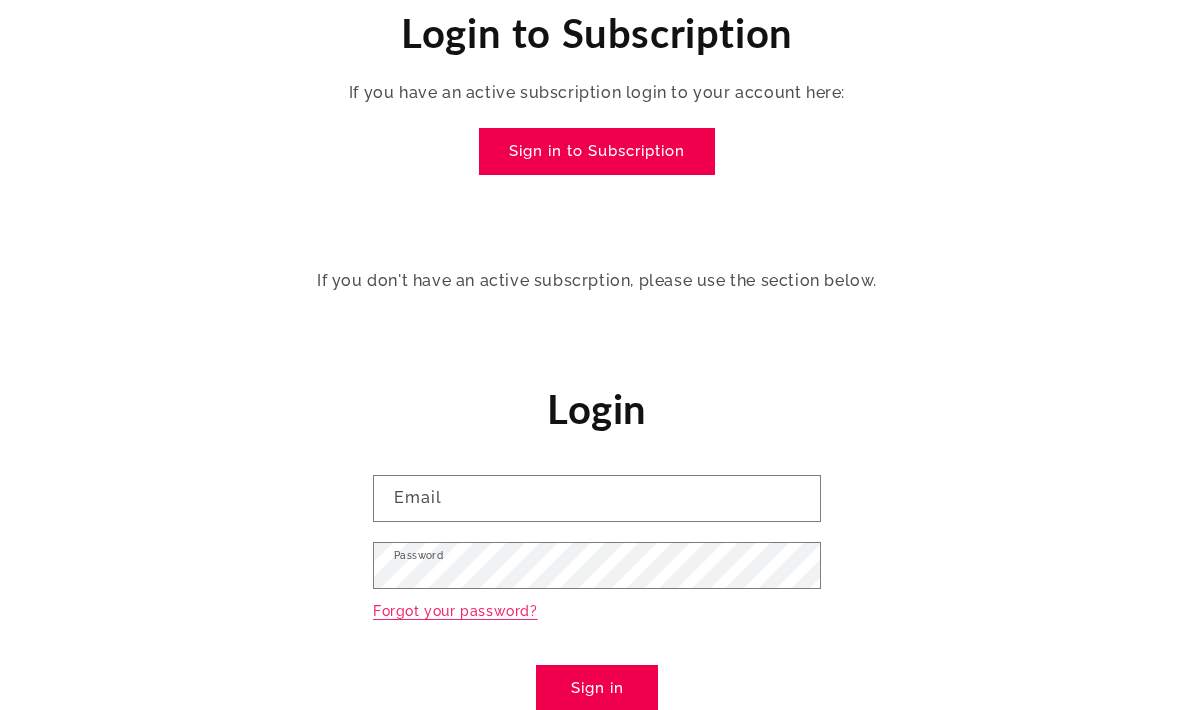 scroll, scrollTop: 221, scrollLeft: 0, axis: vertical 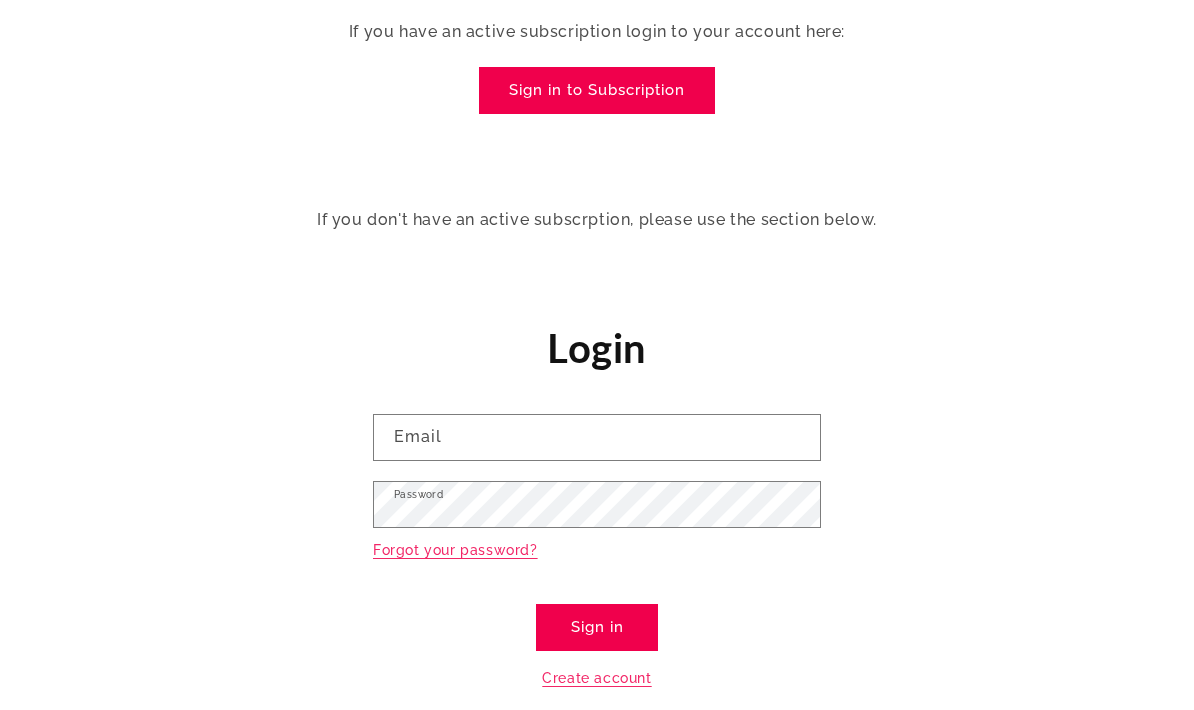 click on "If you don't have an active subscrption, please use the section below." at bounding box center [597, 227] 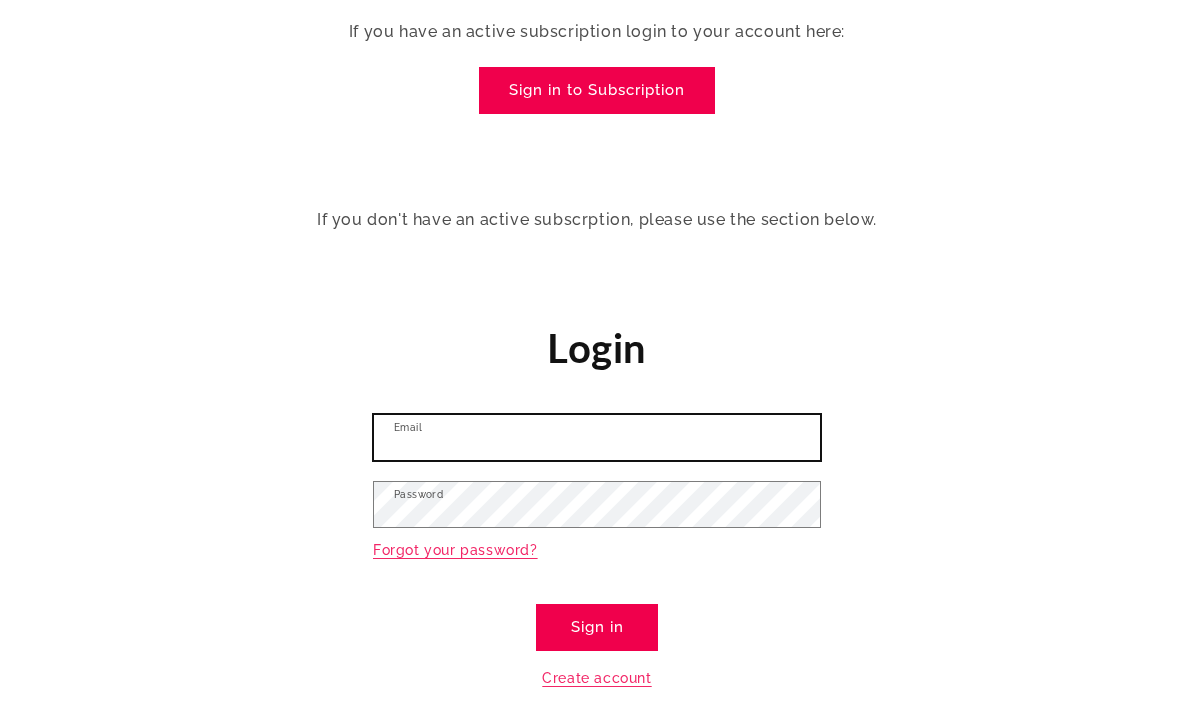 click on "Email" at bounding box center (597, 437) 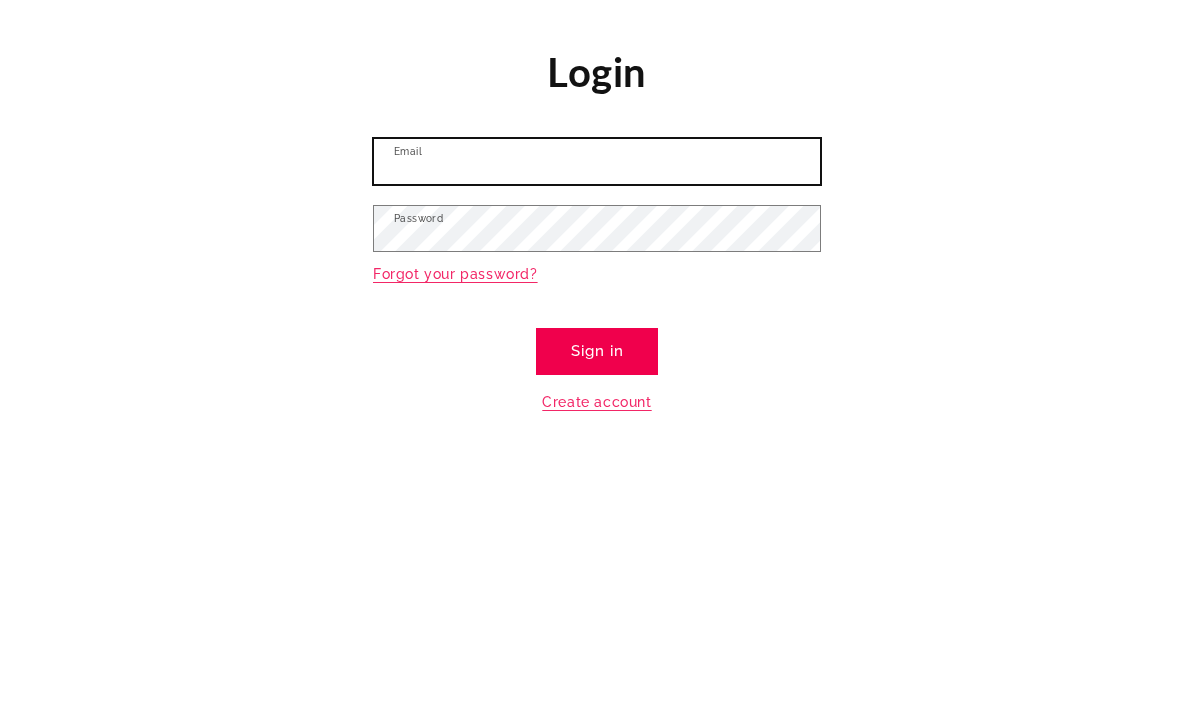 type on "[EMAIL]" 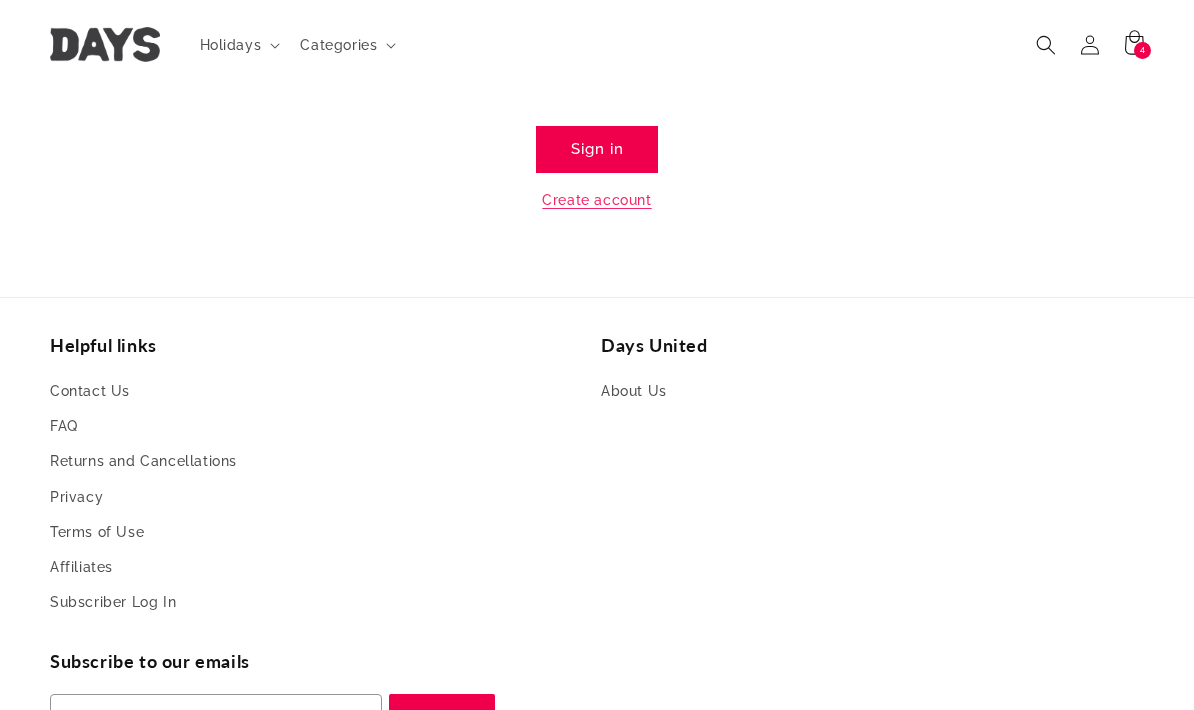 scroll, scrollTop: 696, scrollLeft: 0, axis: vertical 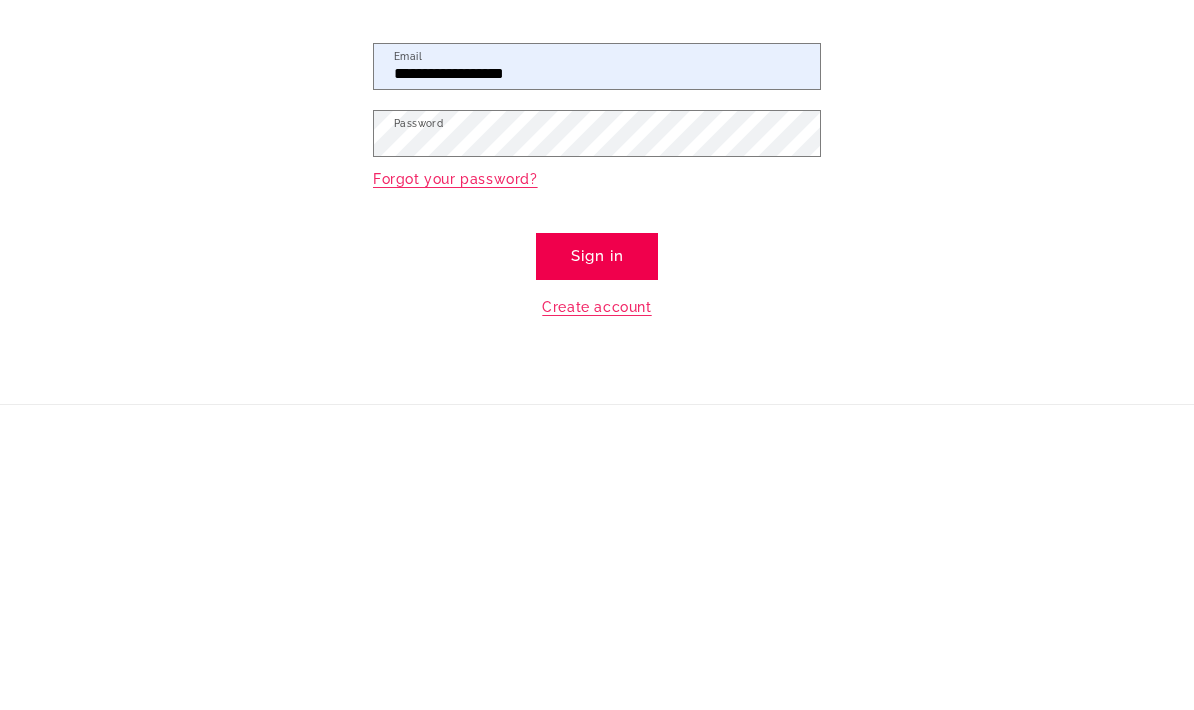 click on "Sign in" at bounding box center (597, 527) 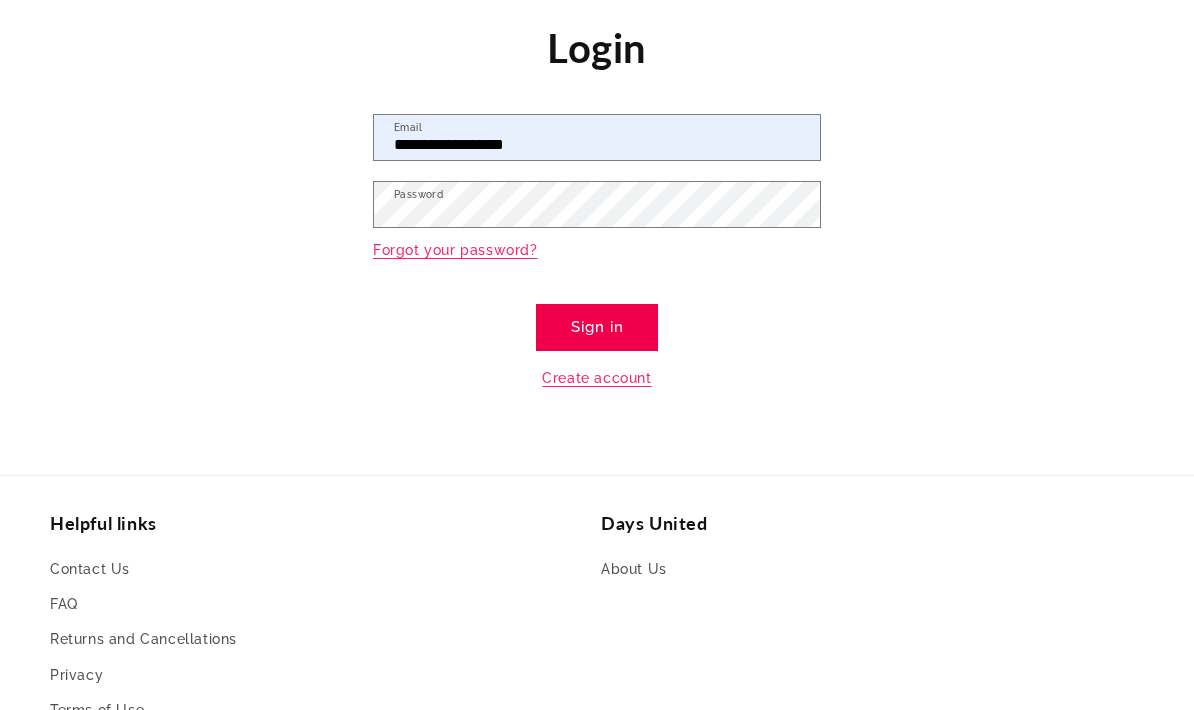 scroll, scrollTop: 529, scrollLeft: 0, axis: vertical 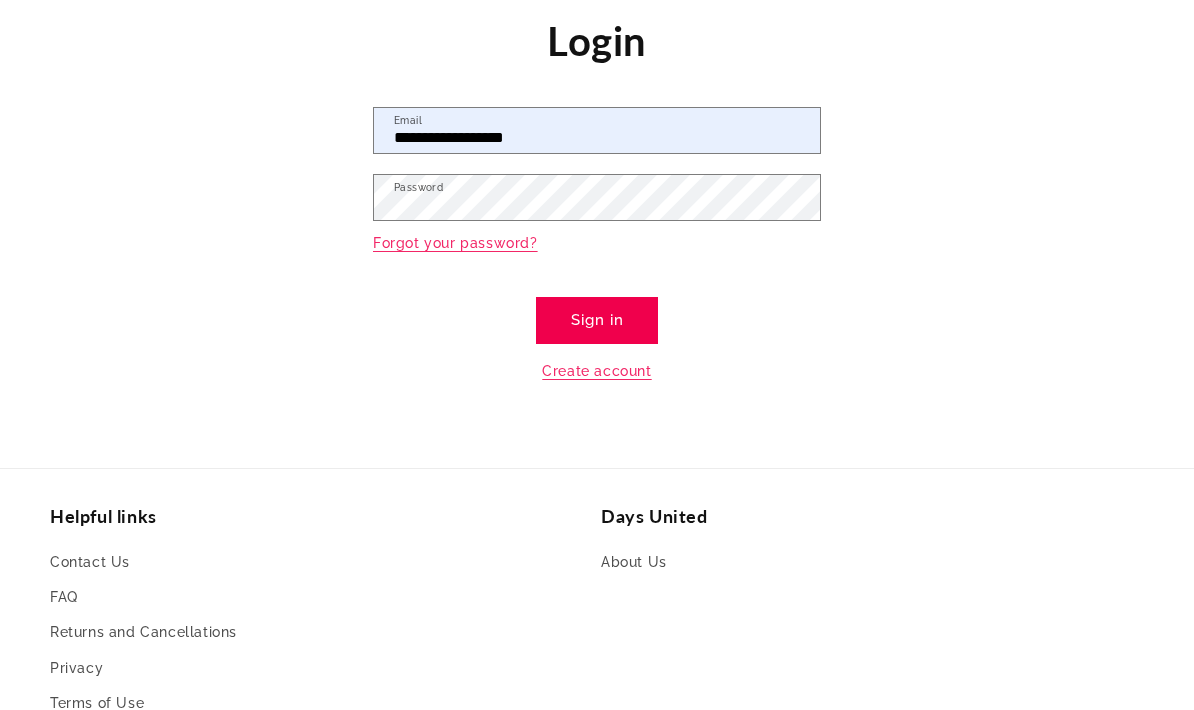 click on "Create account" at bounding box center [596, 371] 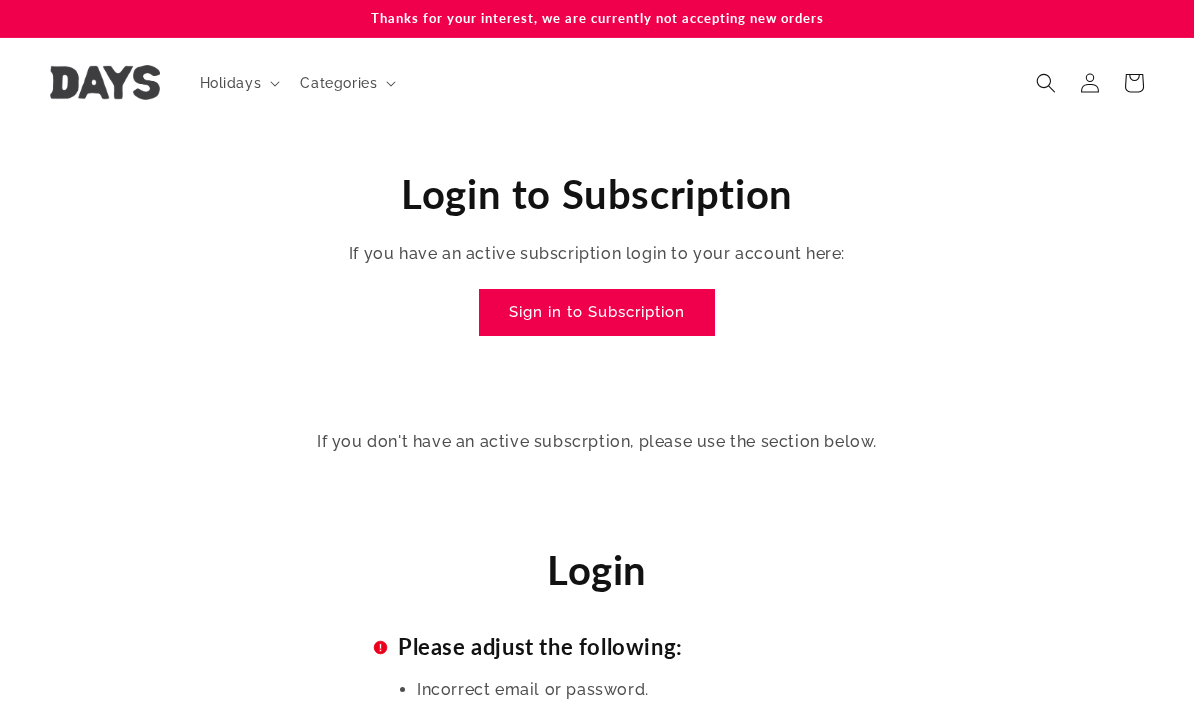 scroll, scrollTop: 0, scrollLeft: 0, axis: both 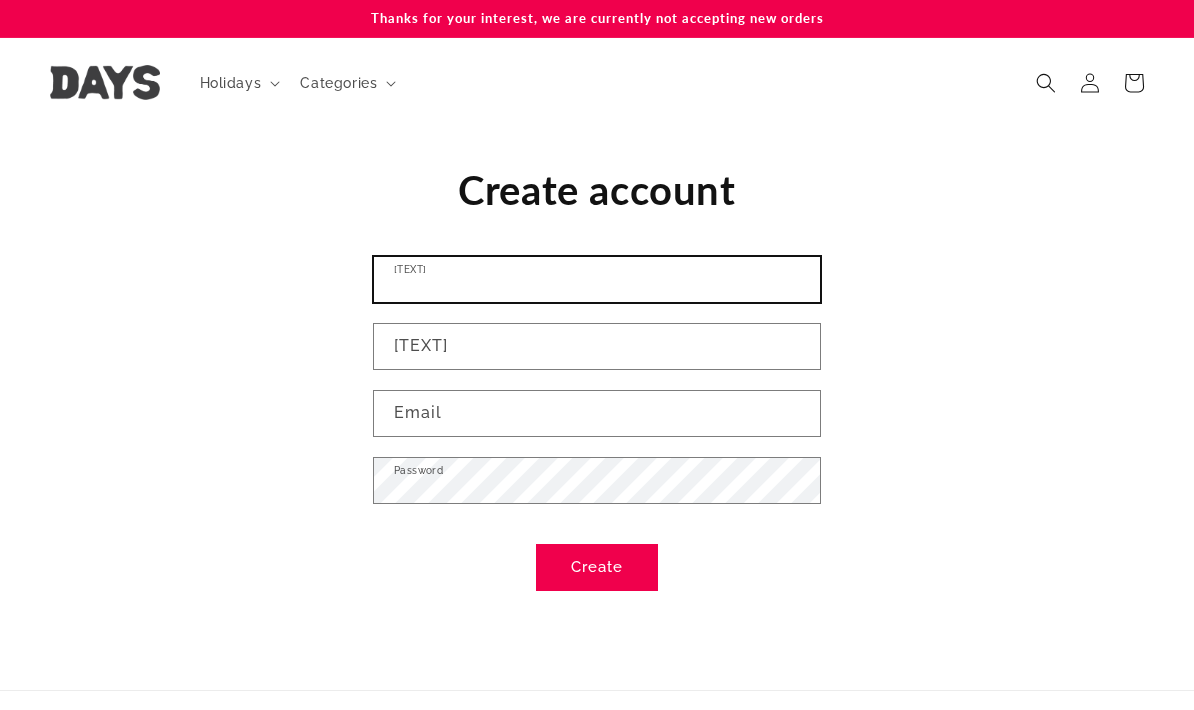 click on "[TEXT]" at bounding box center (597, 279) 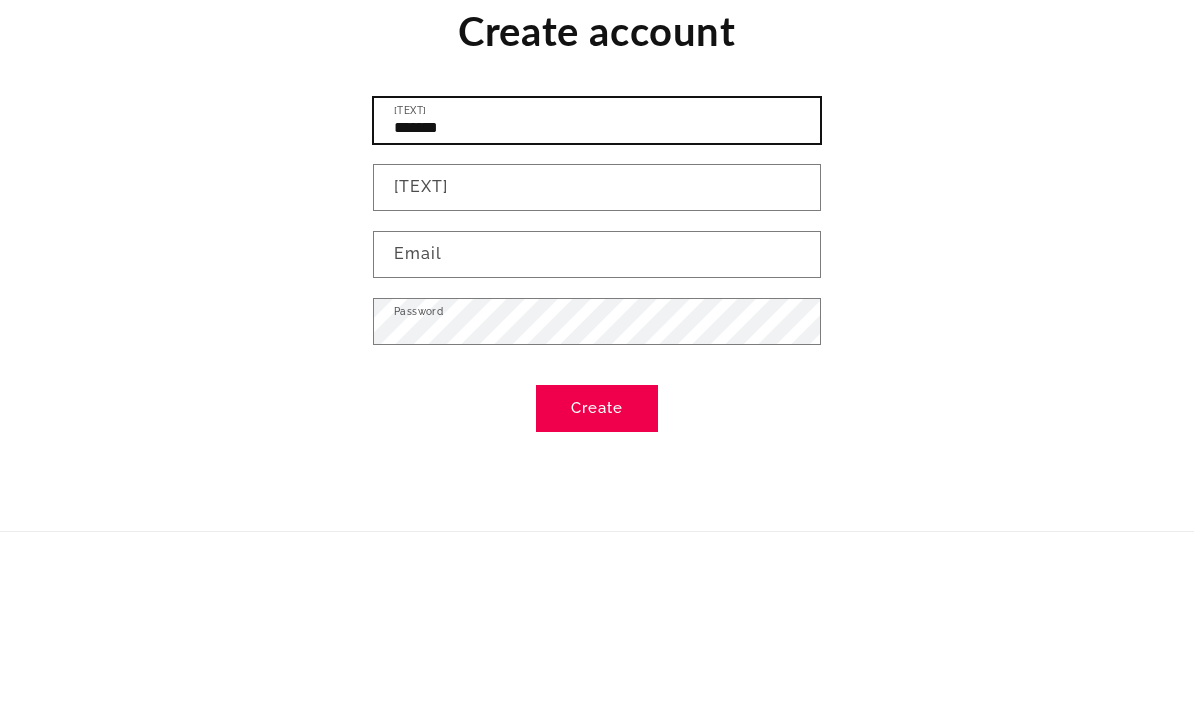 type on "*******" 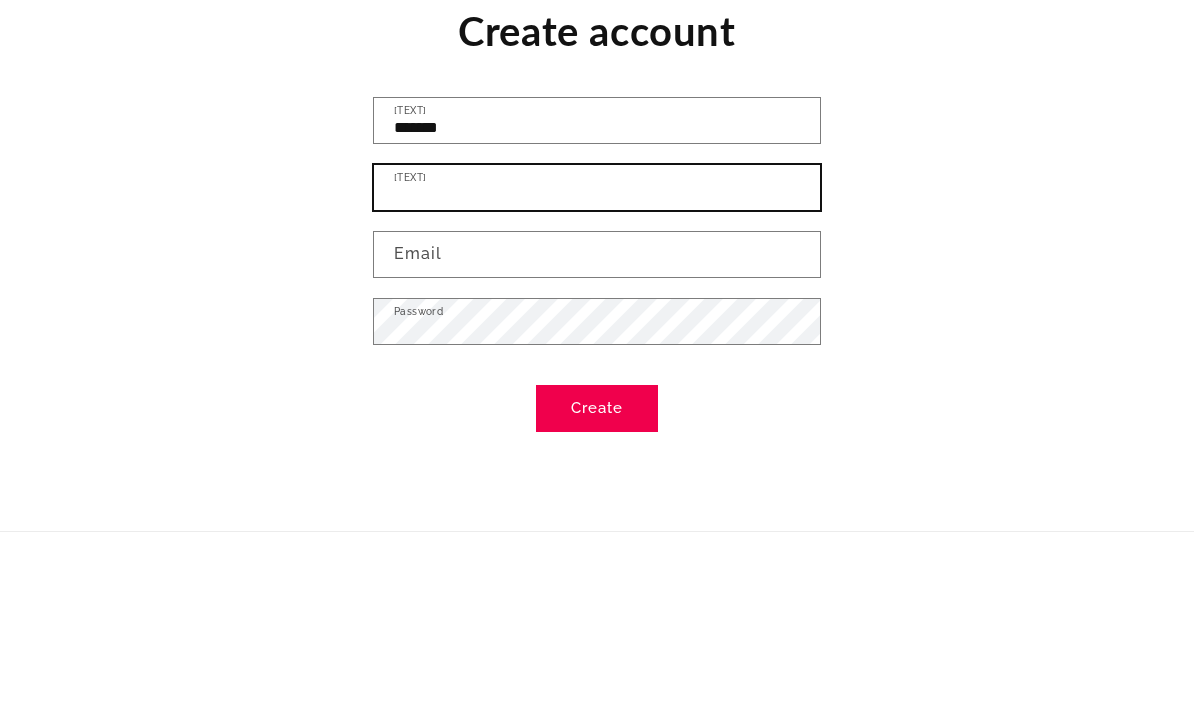 click on "Last name" at bounding box center (597, 346) 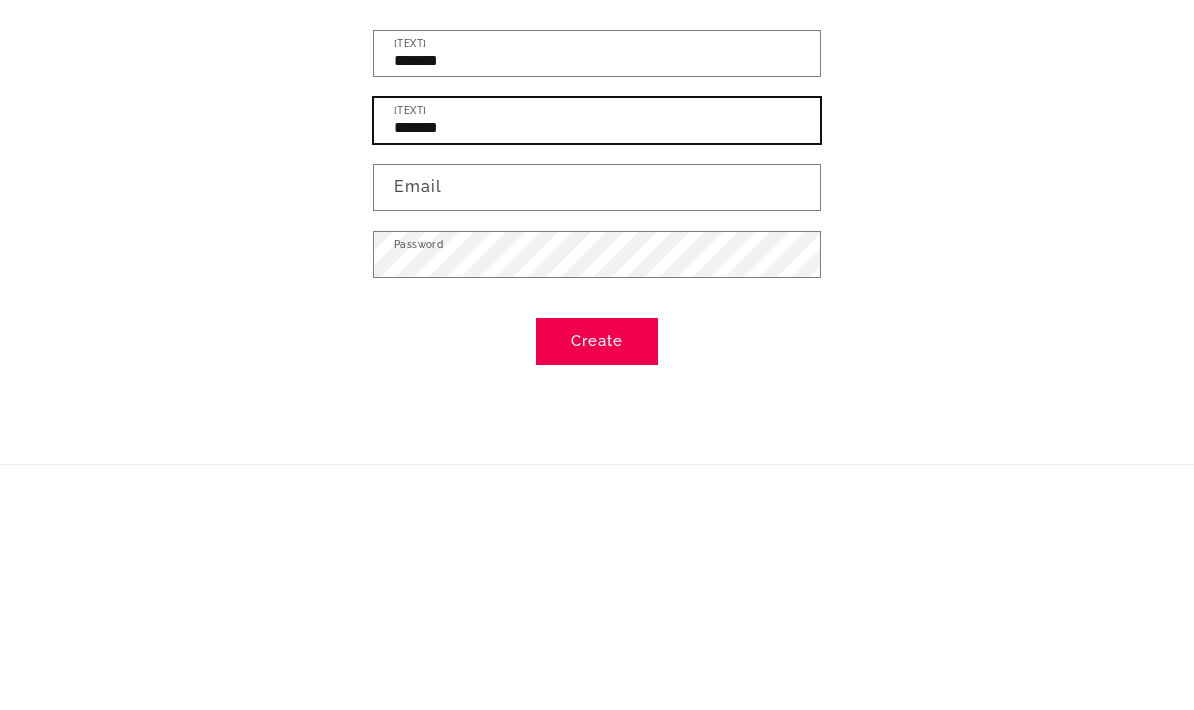 type on "*******" 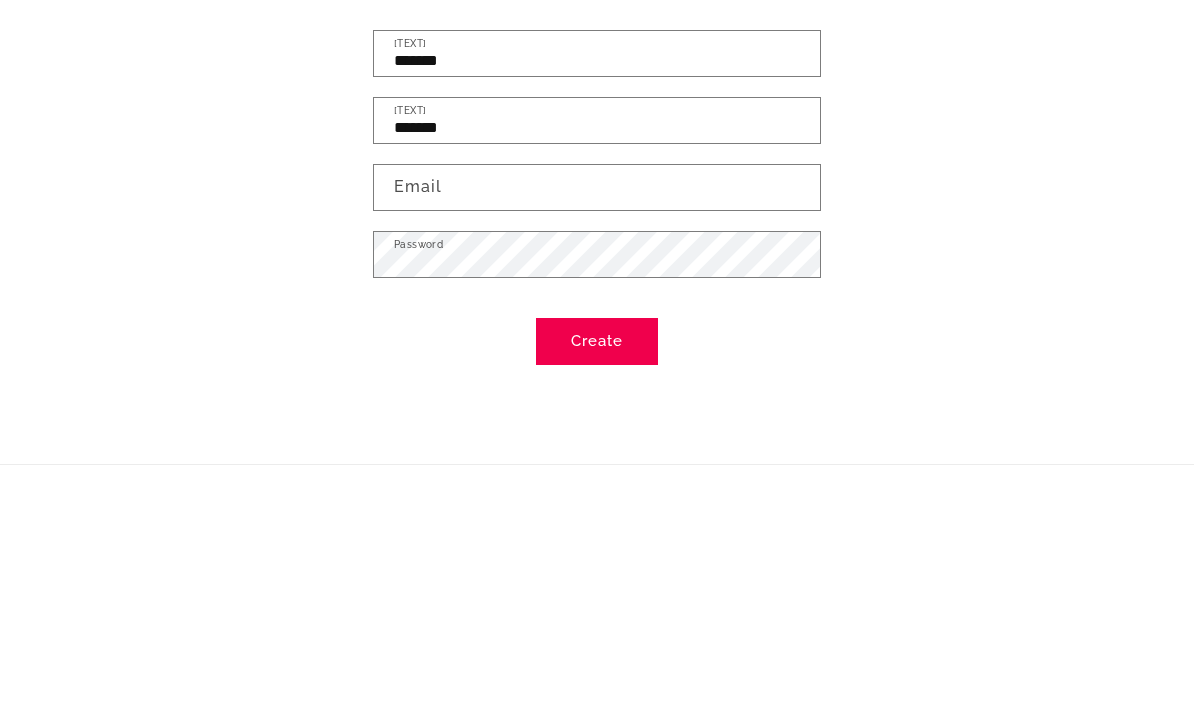 click on "Email" at bounding box center (597, 413) 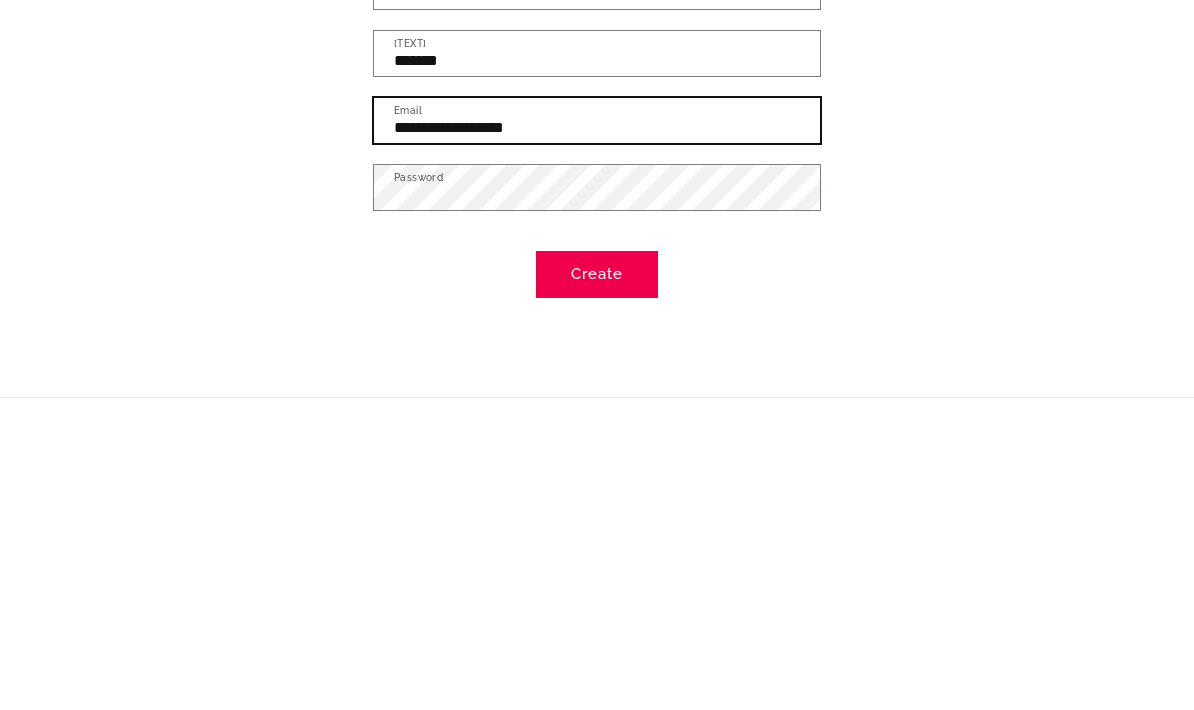 type on "**********" 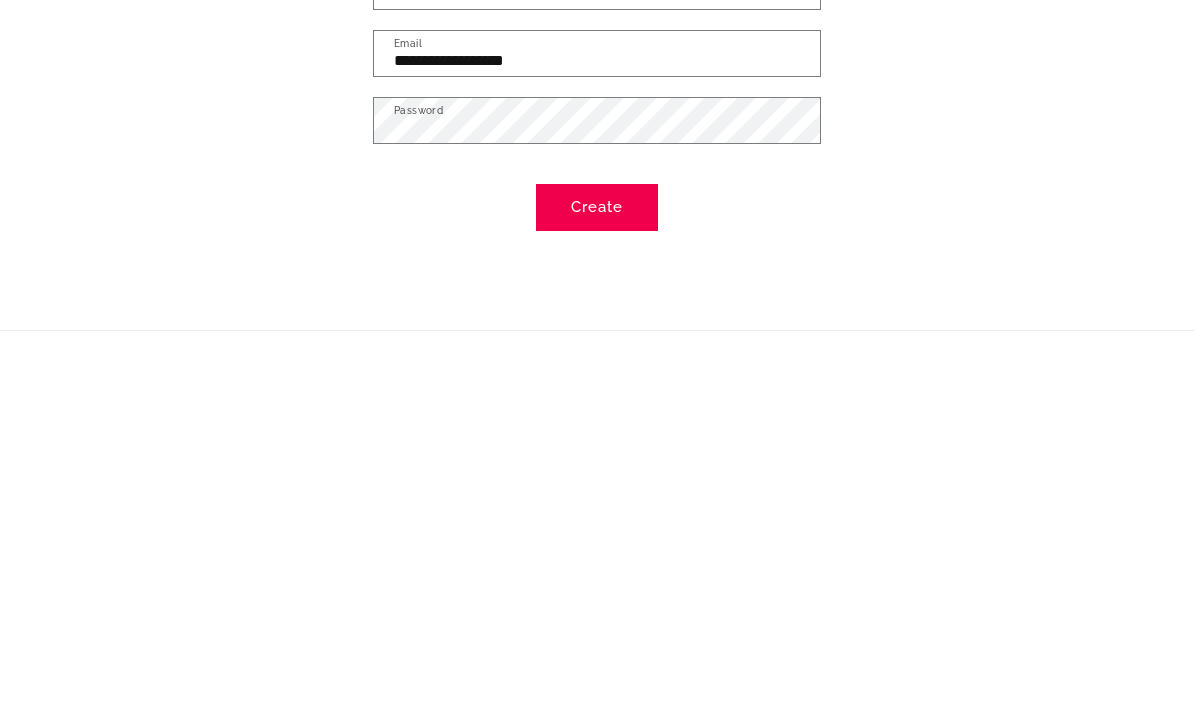 click on "Create" at bounding box center [597, 567] 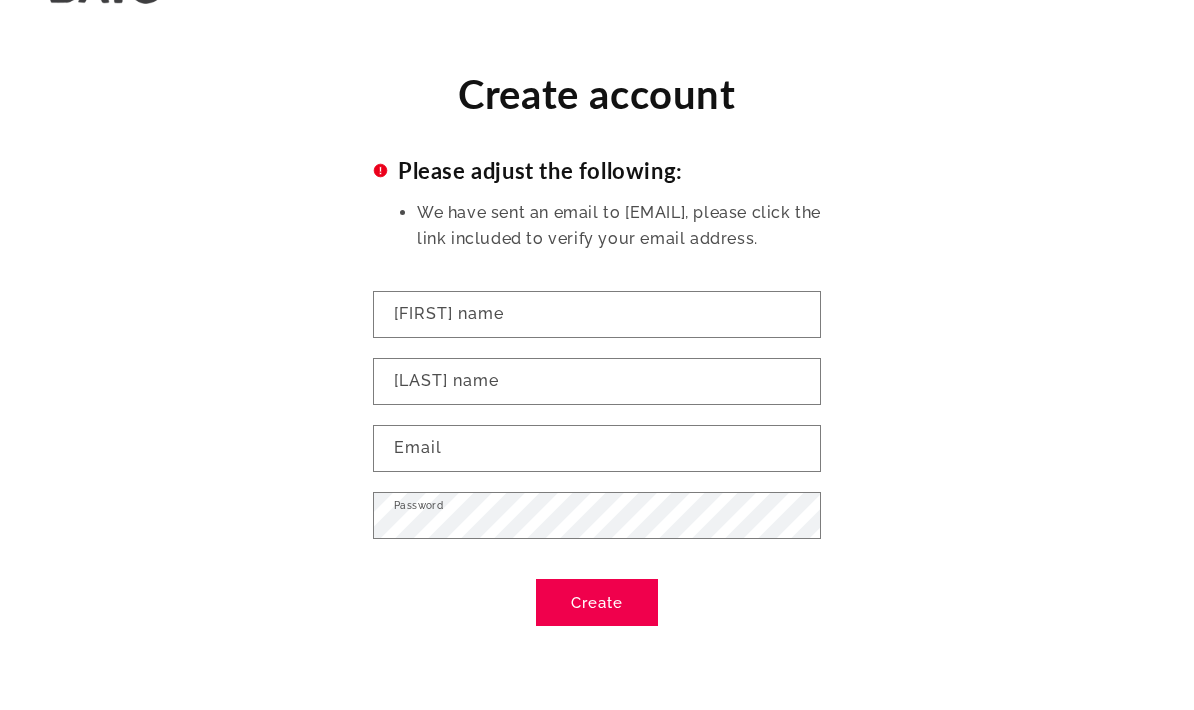 scroll, scrollTop: 96, scrollLeft: 0, axis: vertical 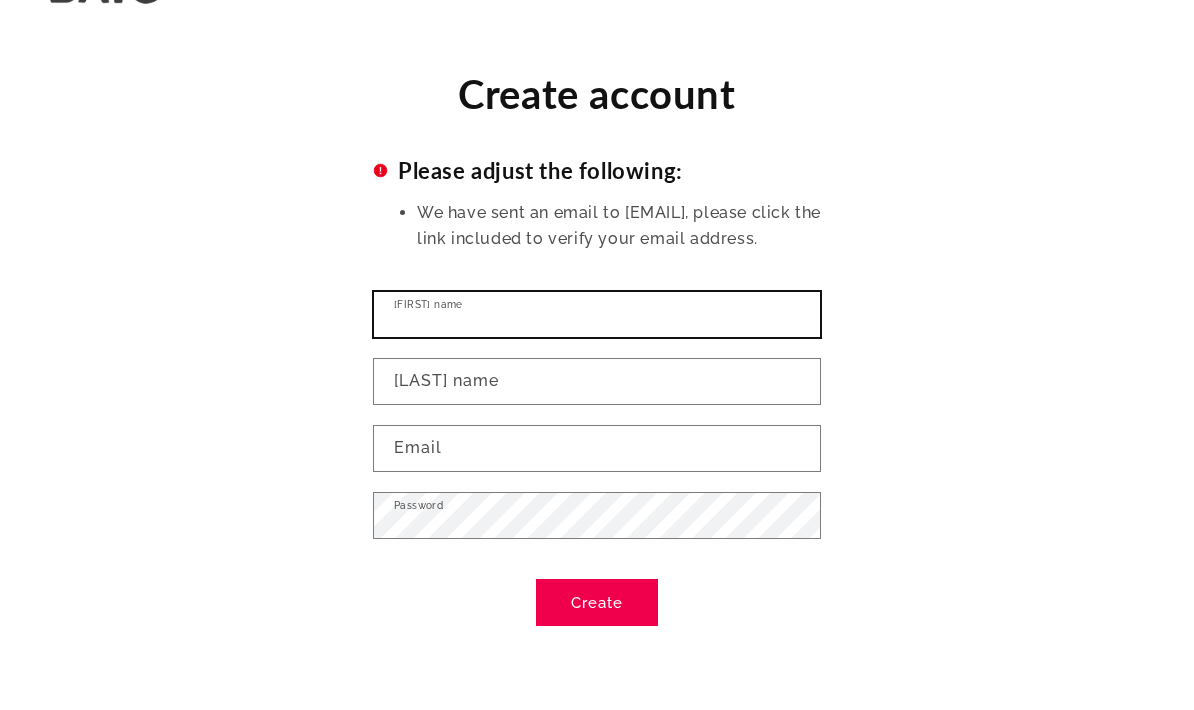 click on "First name" at bounding box center (597, 314) 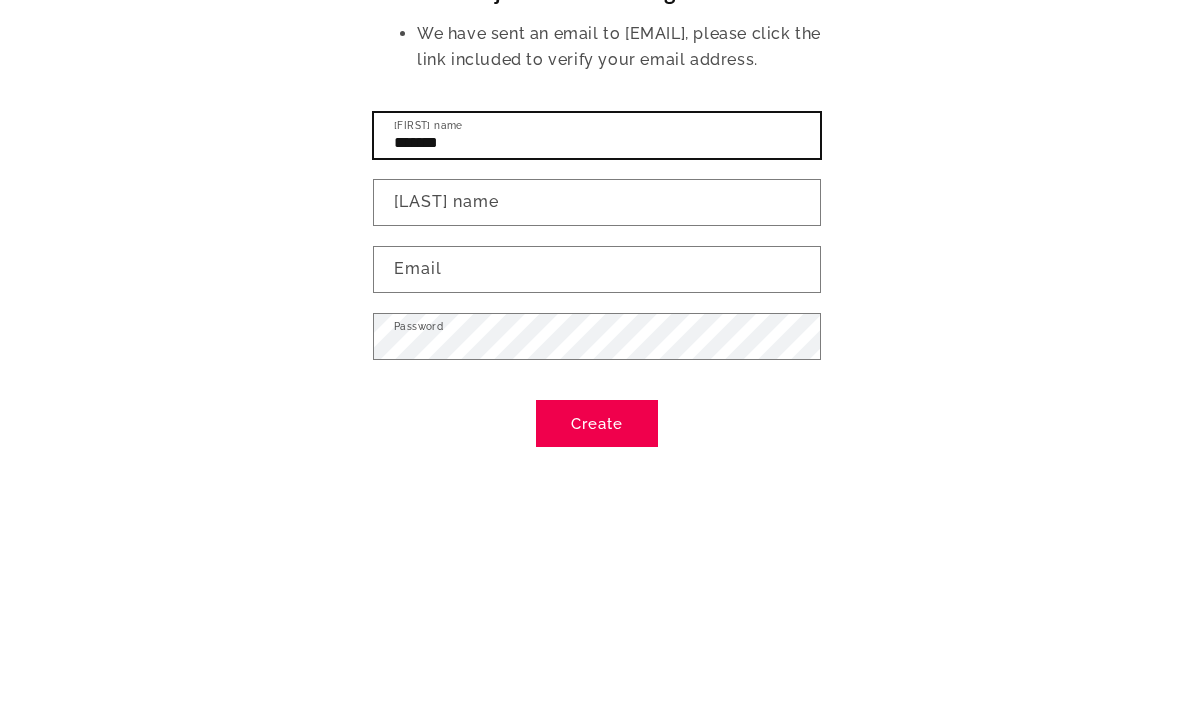 type on "*******" 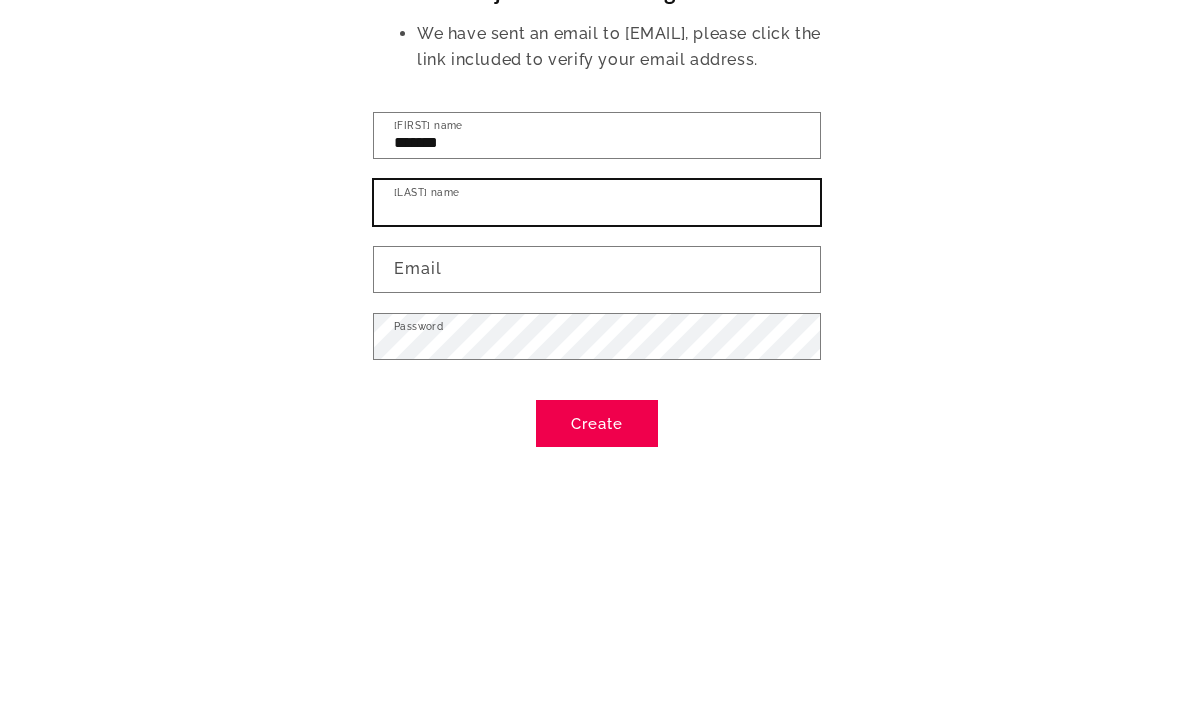 click on "[TEXT]" at bounding box center [597, 381] 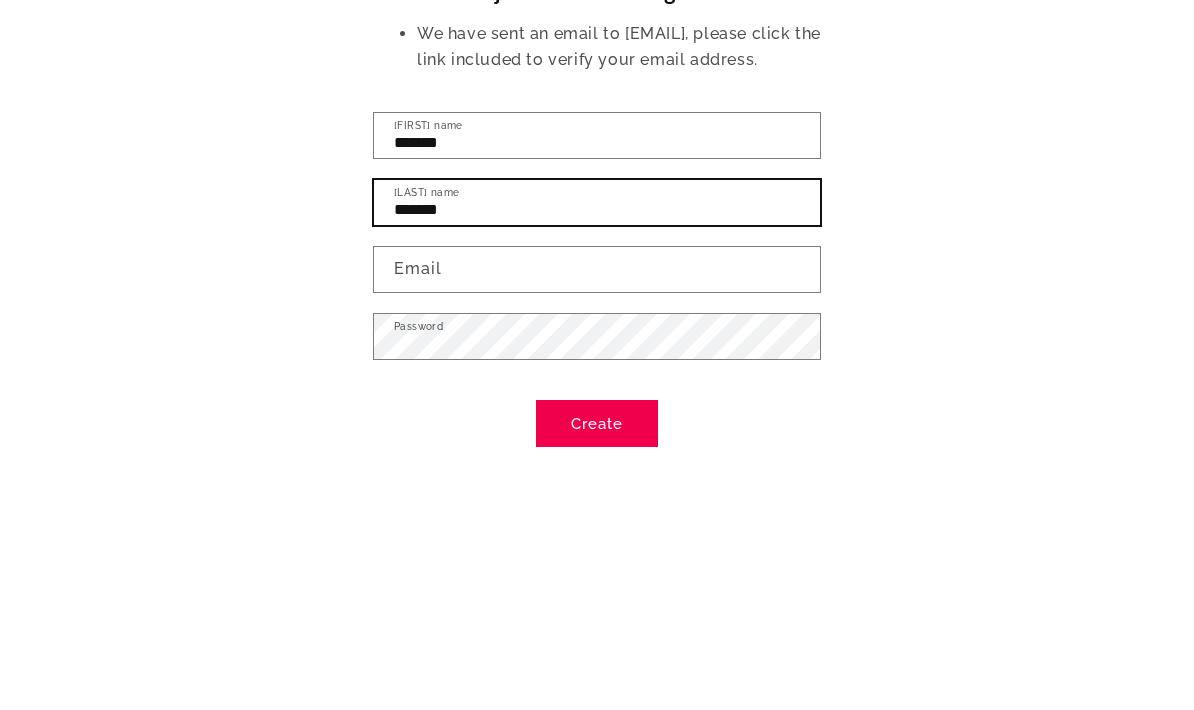 type on "[TEXT]" 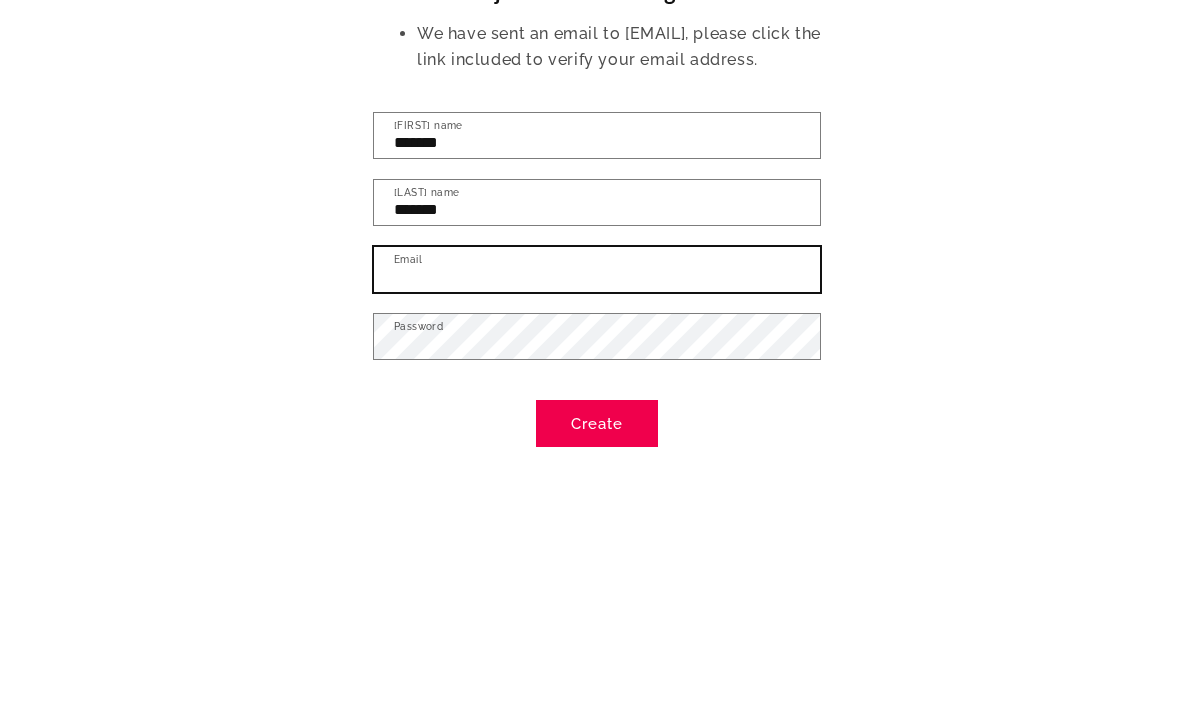click on "Email" at bounding box center [597, 448] 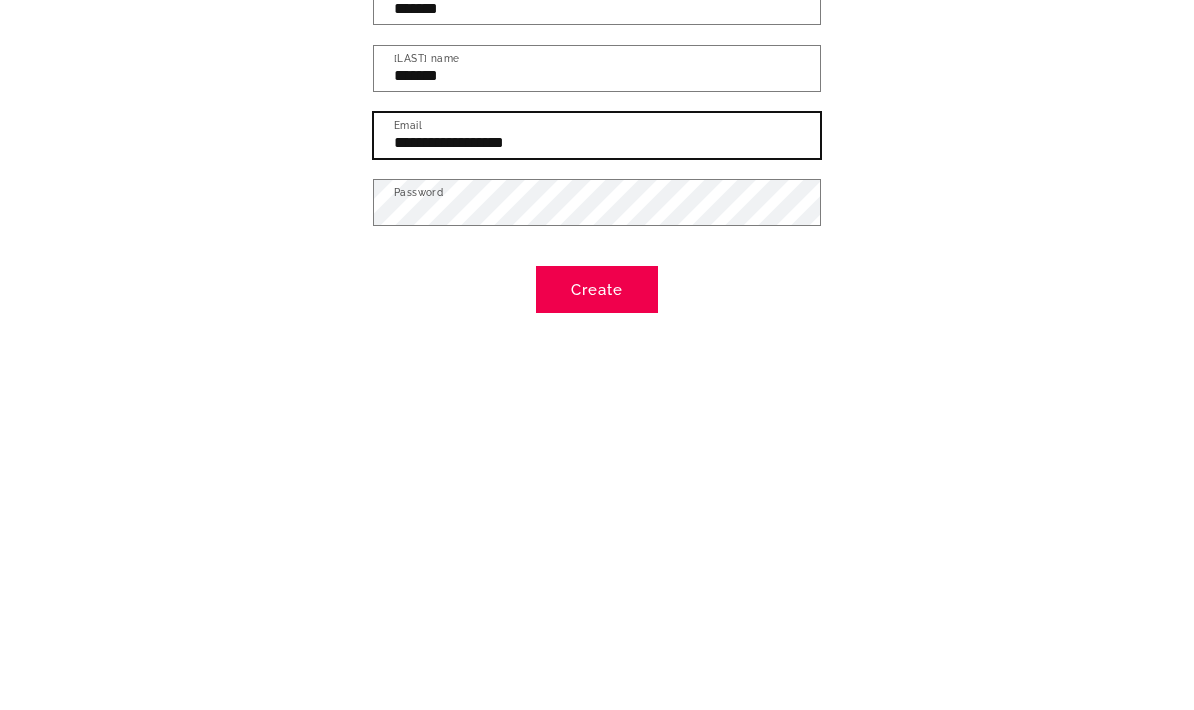 type on "[EMAIL]" 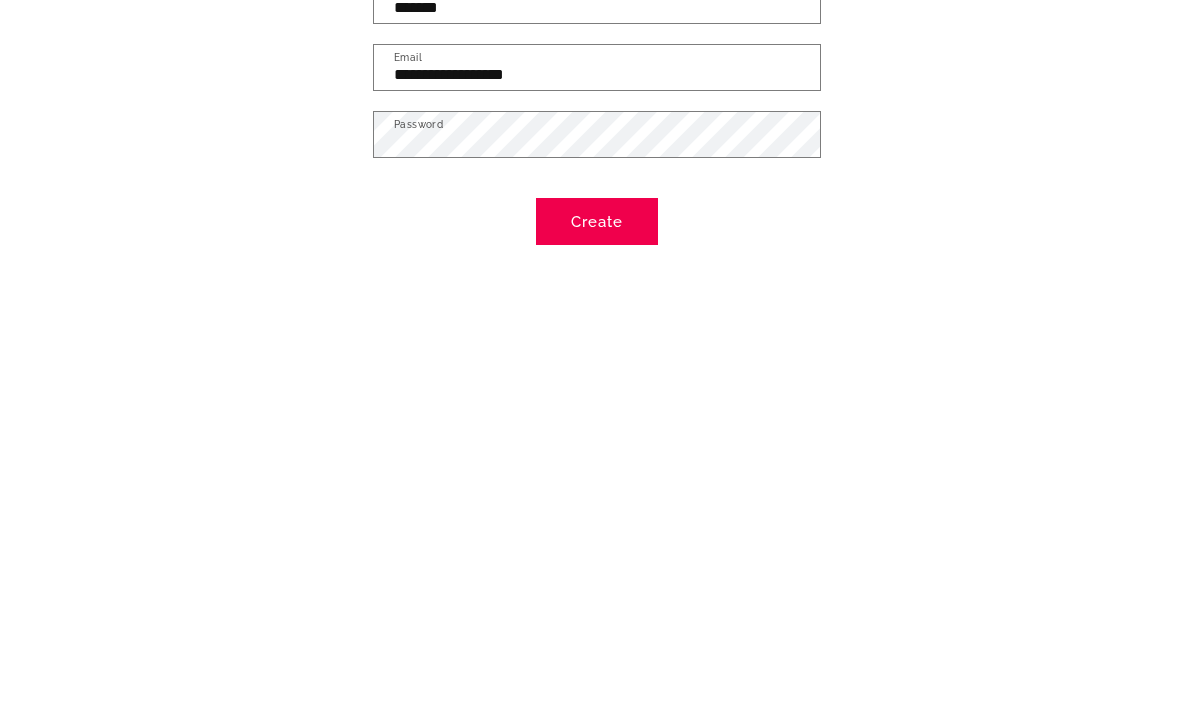 click on "Create" at bounding box center [597, 602] 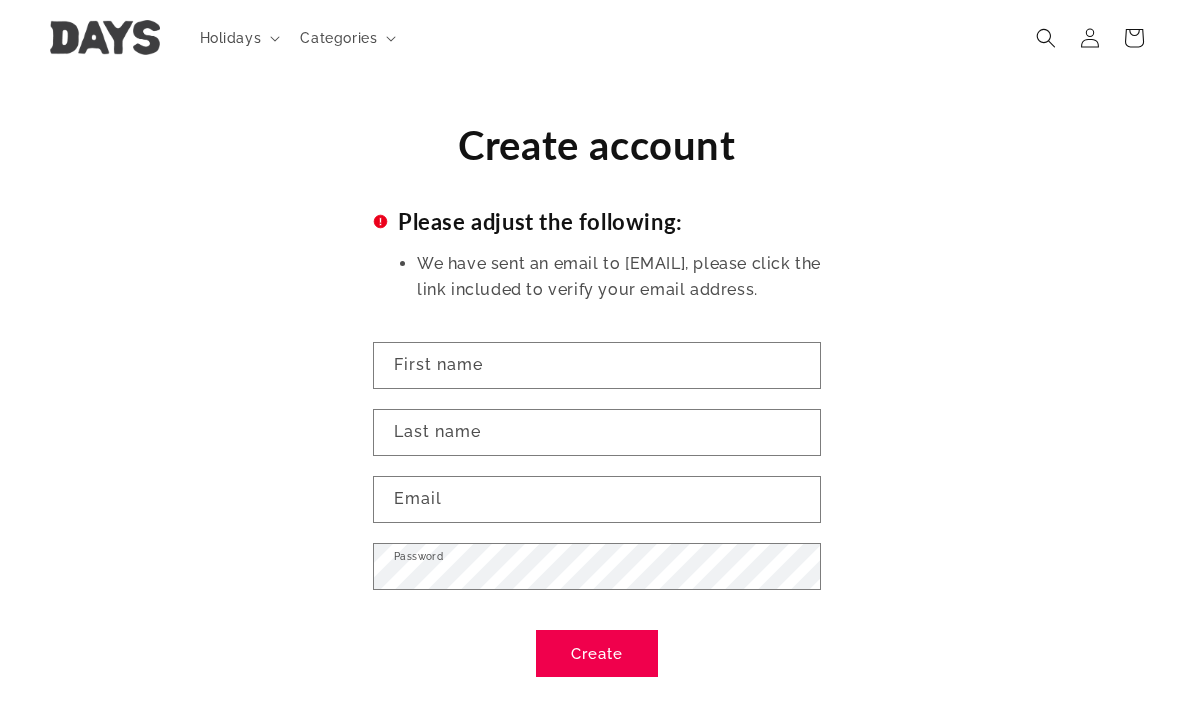 scroll, scrollTop: 0, scrollLeft: 0, axis: both 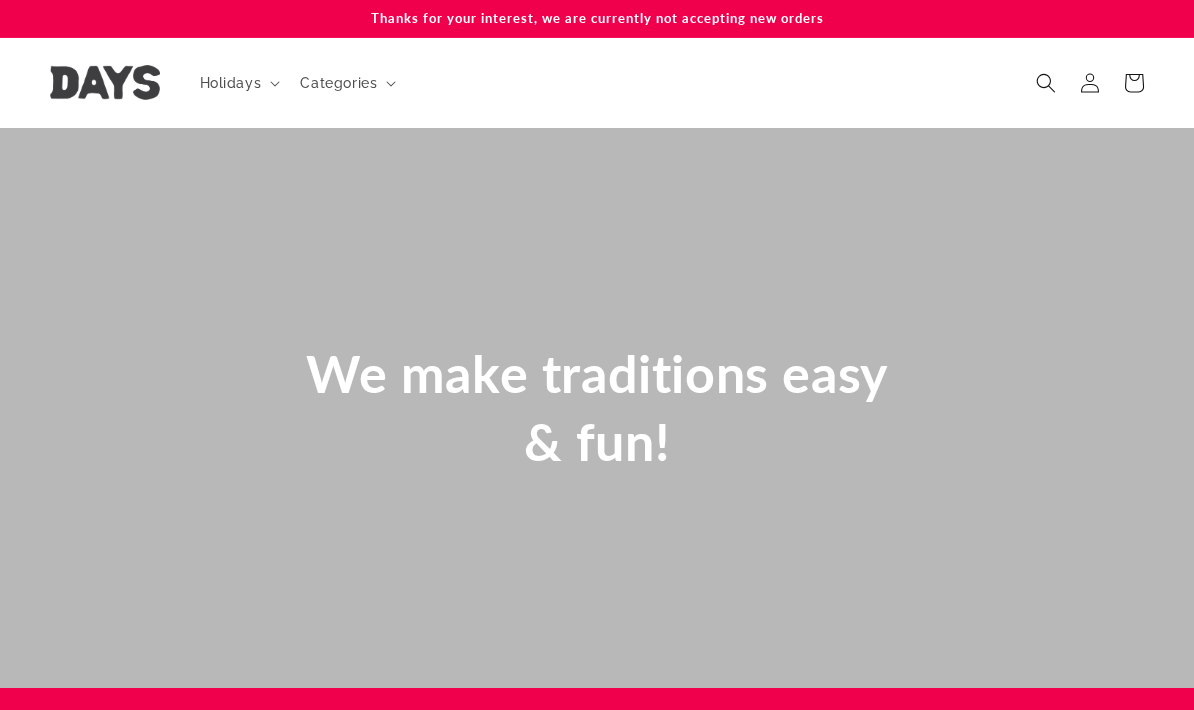 click on "Holidays" at bounding box center [238, 83] 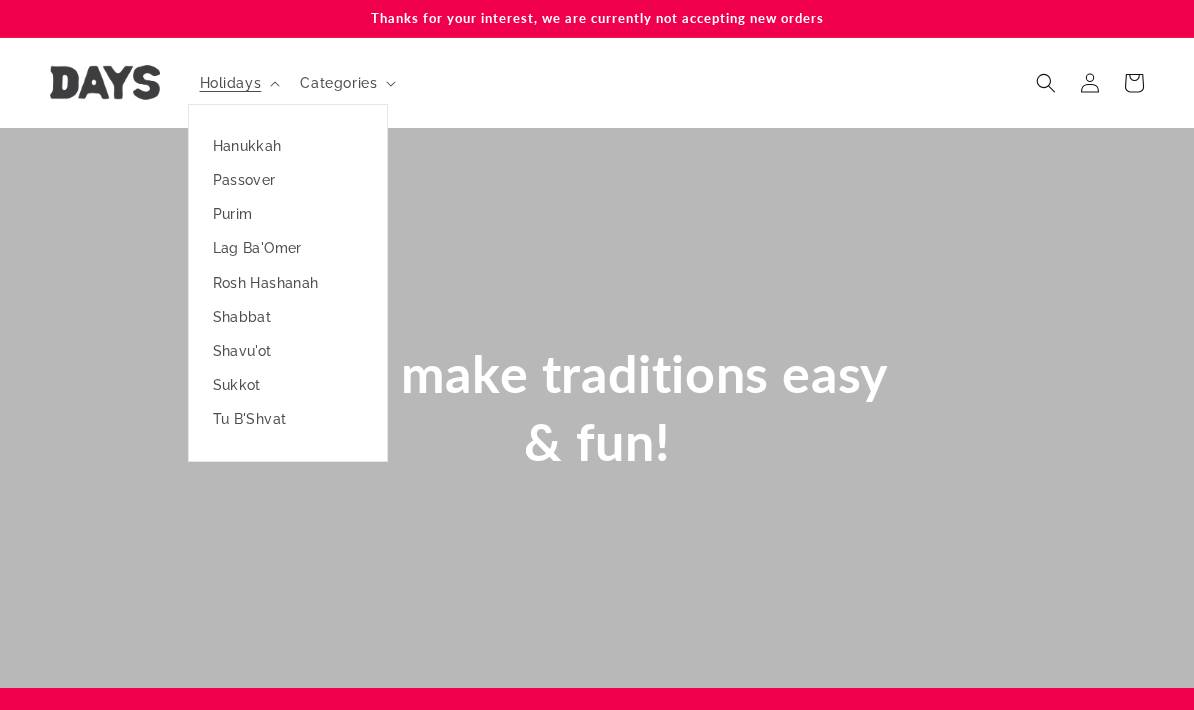 click on "Tu B'Shvat" at bounding box center [288, 419] 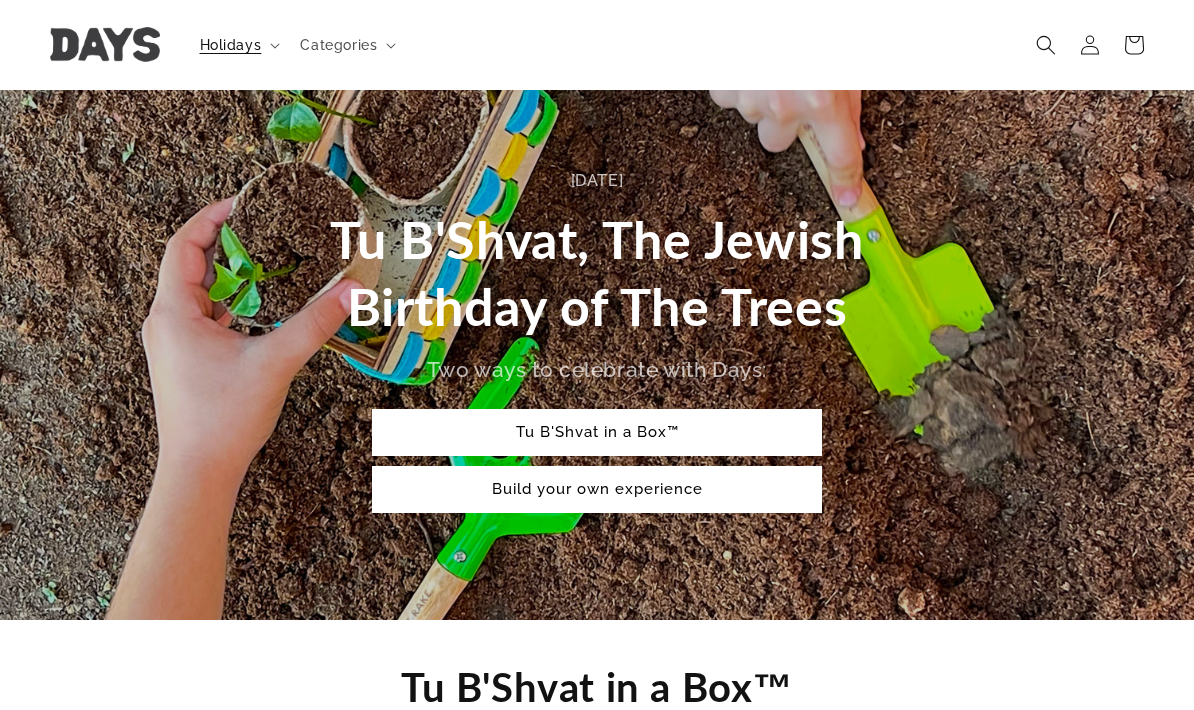 scroll, scrollTop: 0, scrollLeft: 0, axis: both 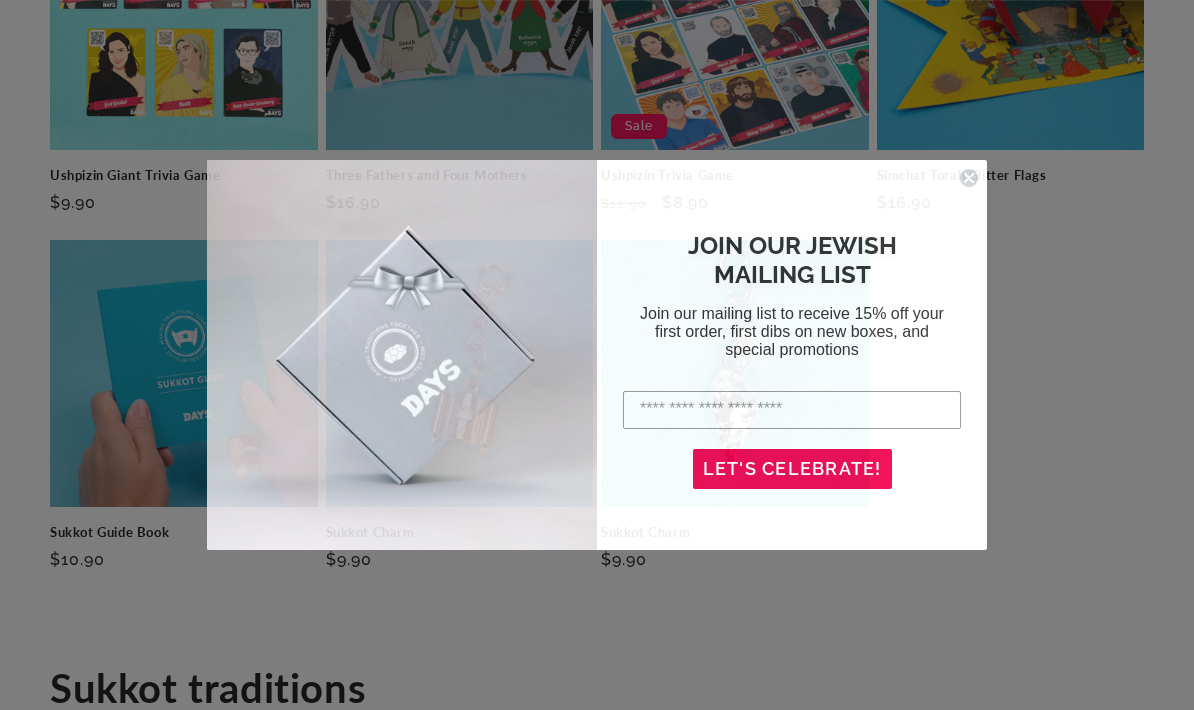 click at bounding box center (792, 410) 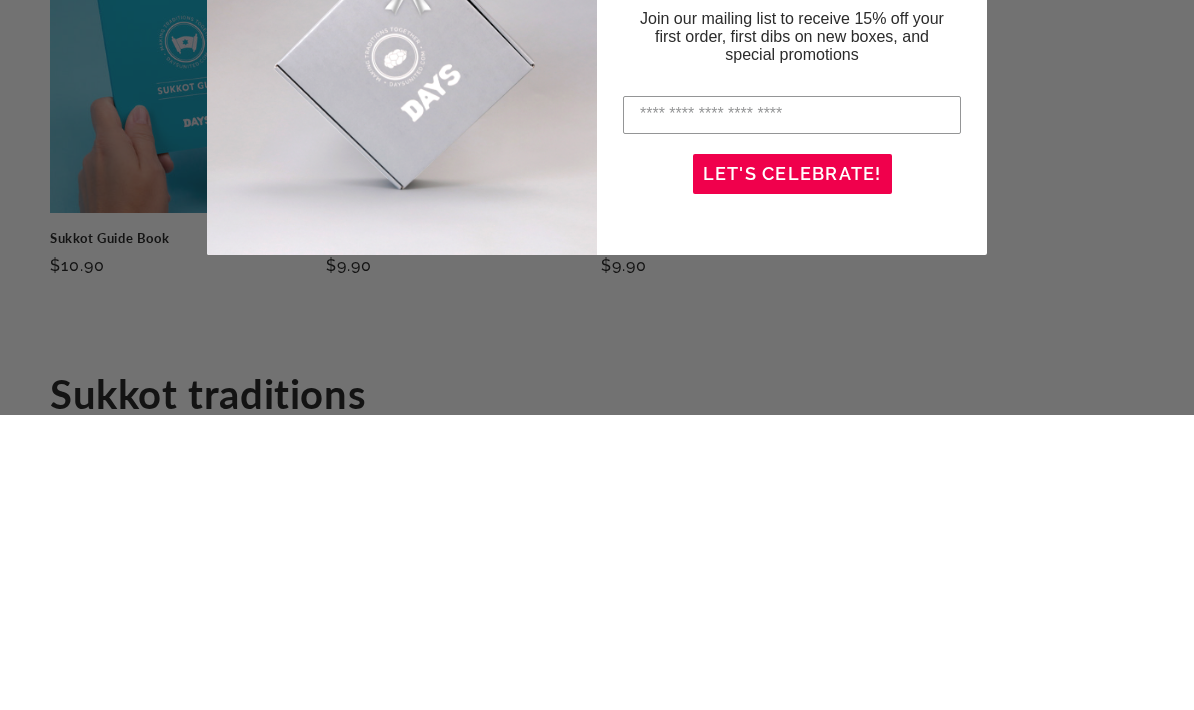 type on "**********" 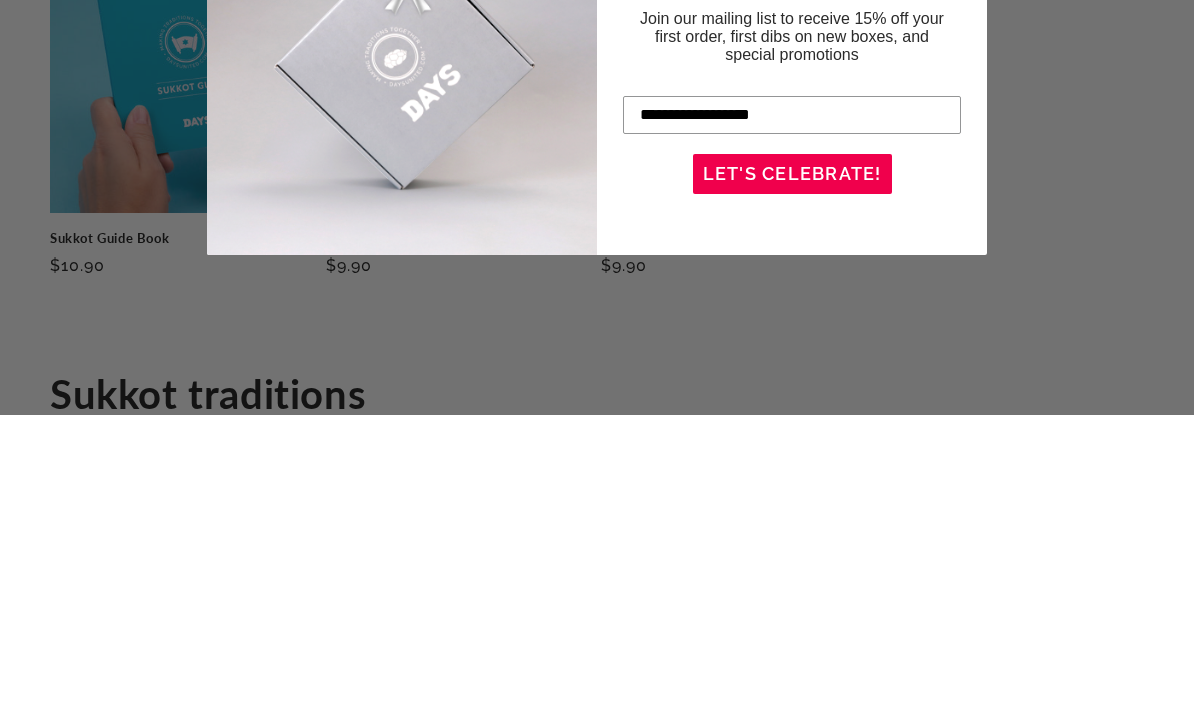 scroll, scrollTop: 3163, scrollLeft: 0, axis: vertical 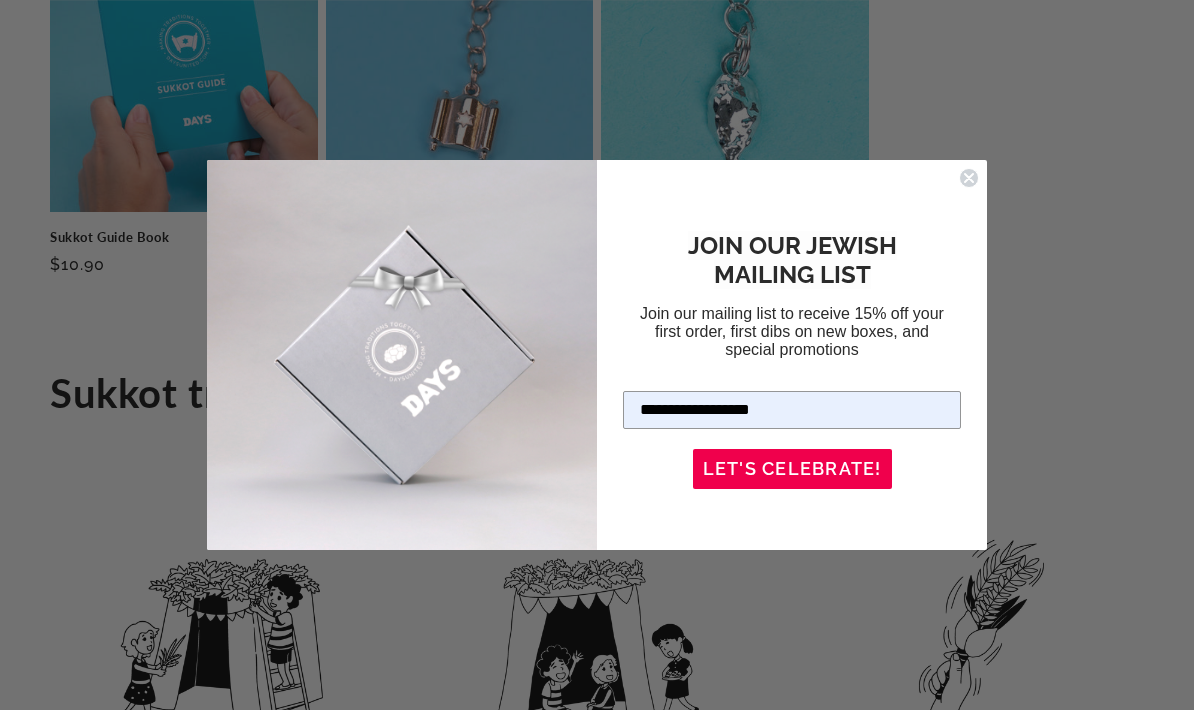 click on "LET'S CELEBRATE!" at bounding box center [792, 469] 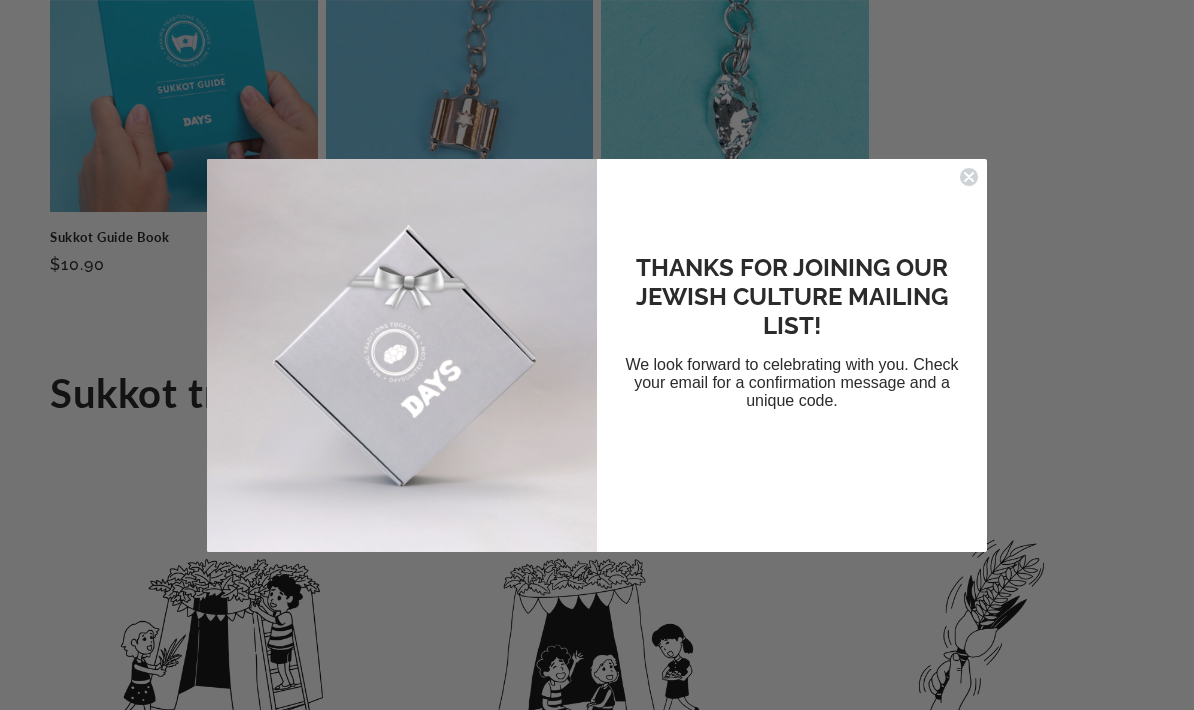 click 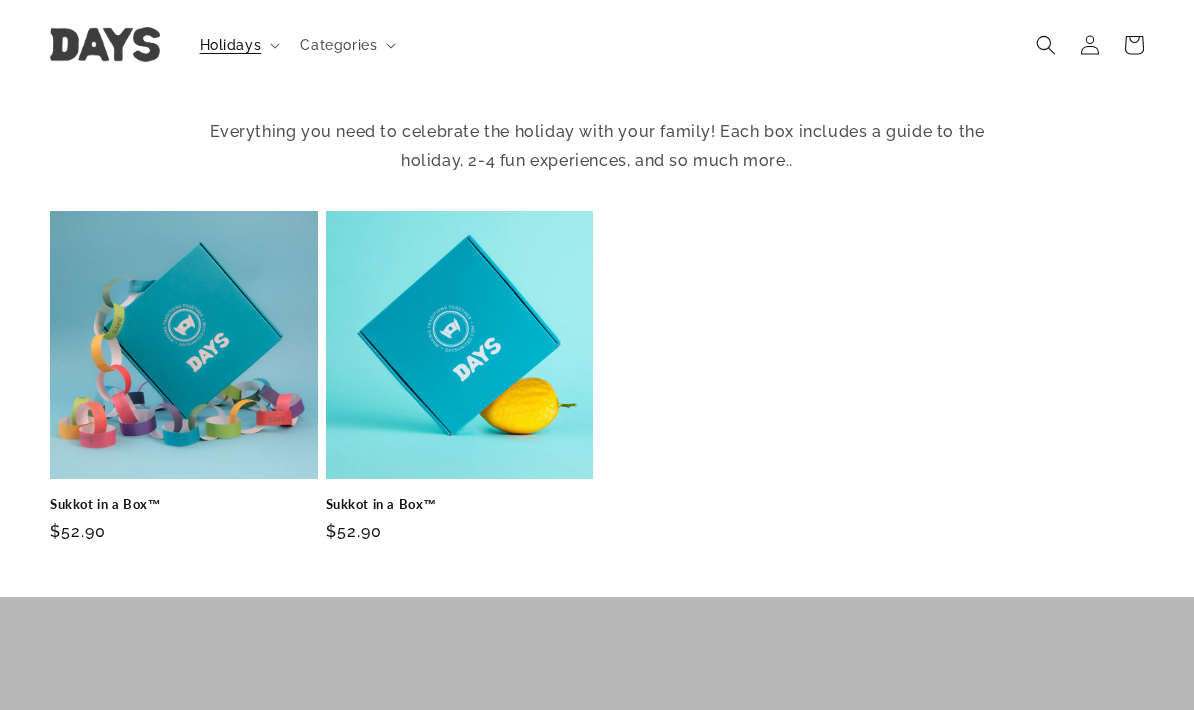 scroll, scrollTop: 683, scrollLeft: 0, axis: vertical 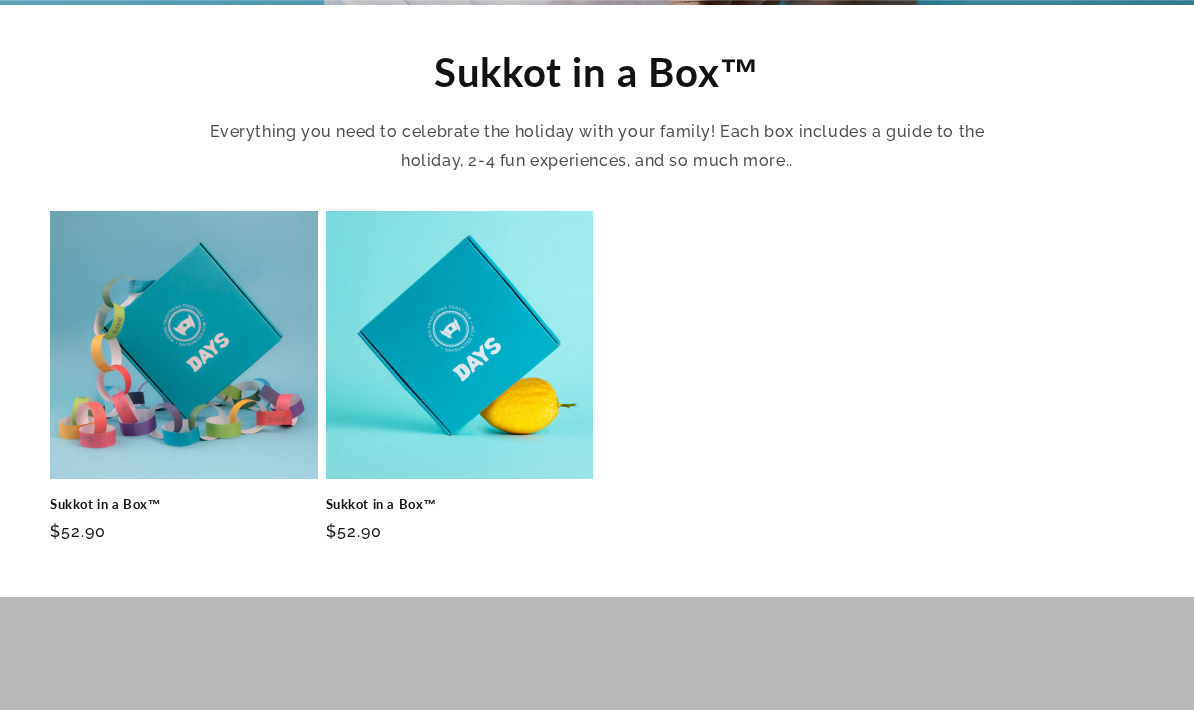 click on "Sukkot in a Box™" at bounding box center (184, 504) 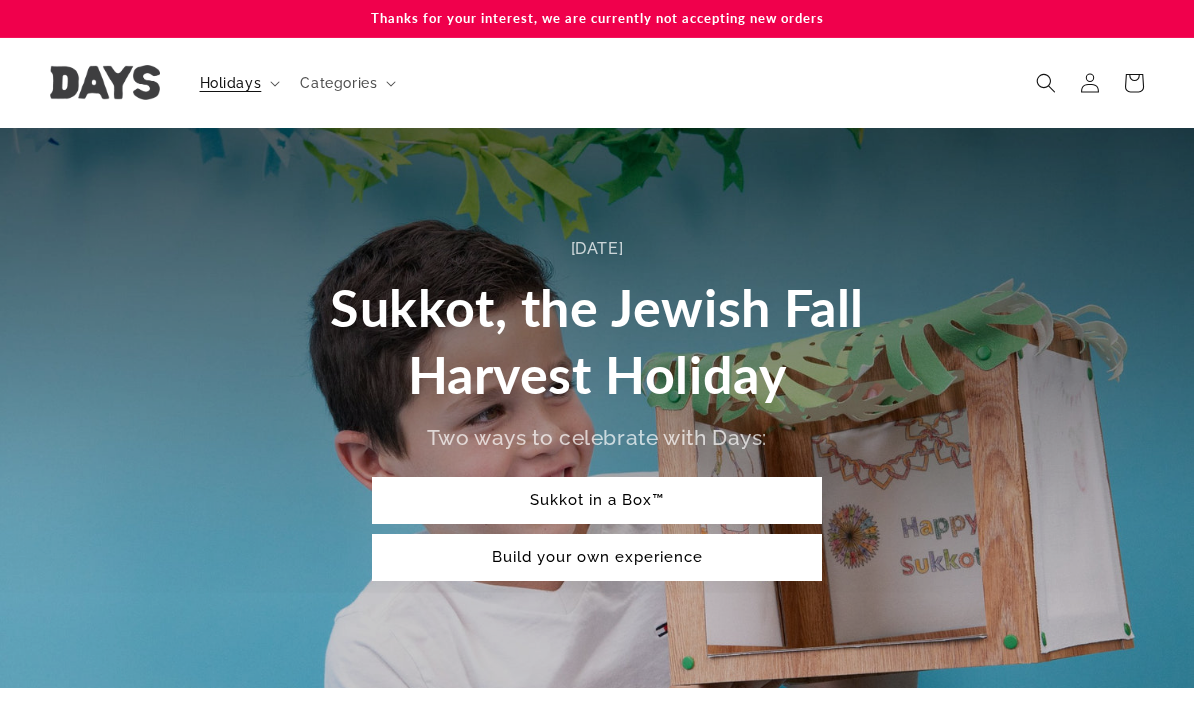 scroll, scrollTop: 683, scrollLeft: 0, axis: vertical 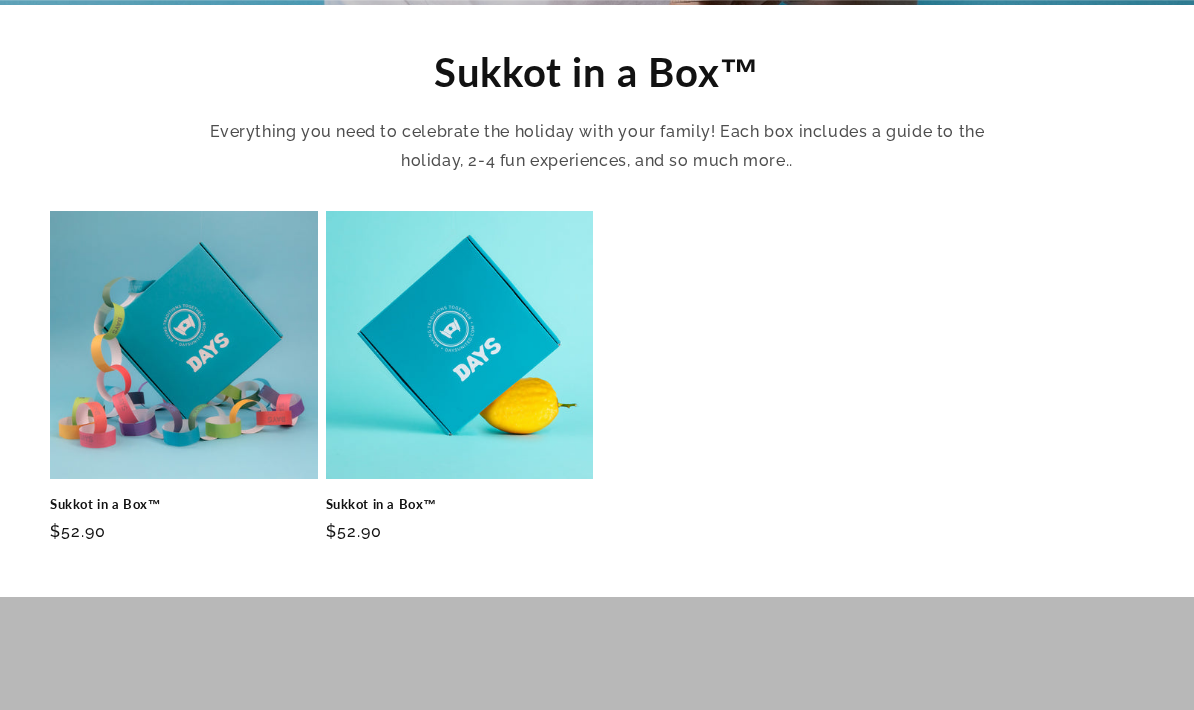 click on "Sukkot in a Box™" at bounding box center (460, 504) 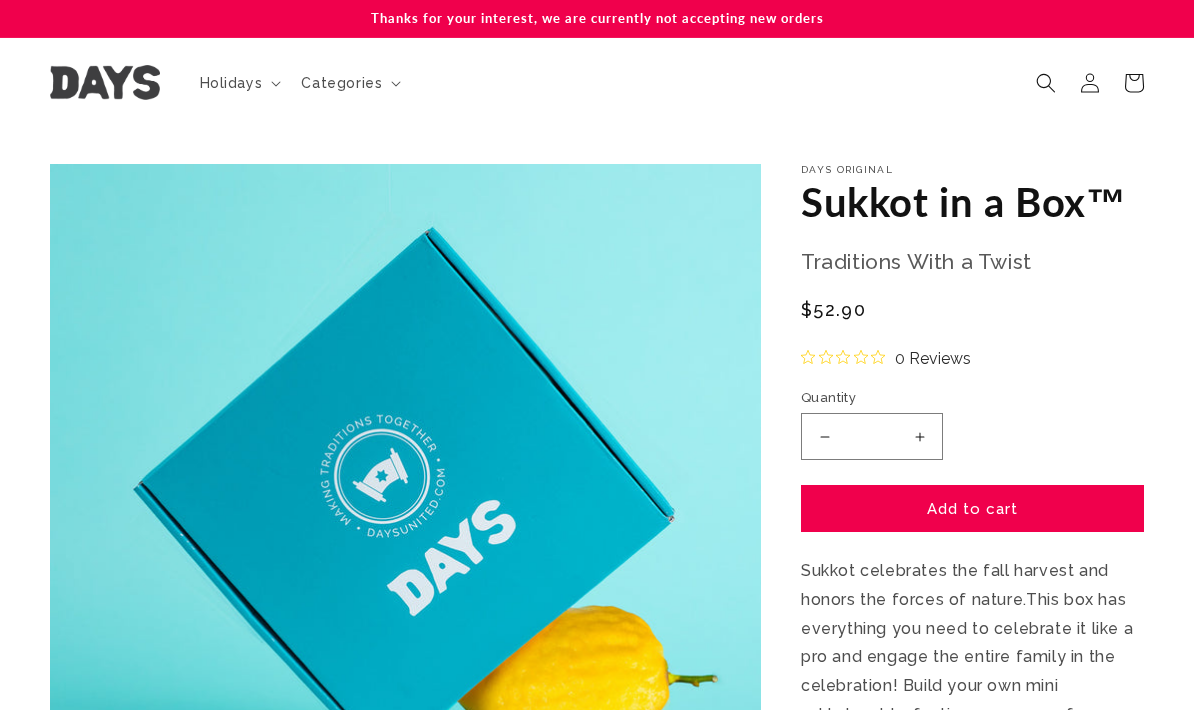 scroll, scrollTop: 40, scrollLeft: 0, axis: vertical 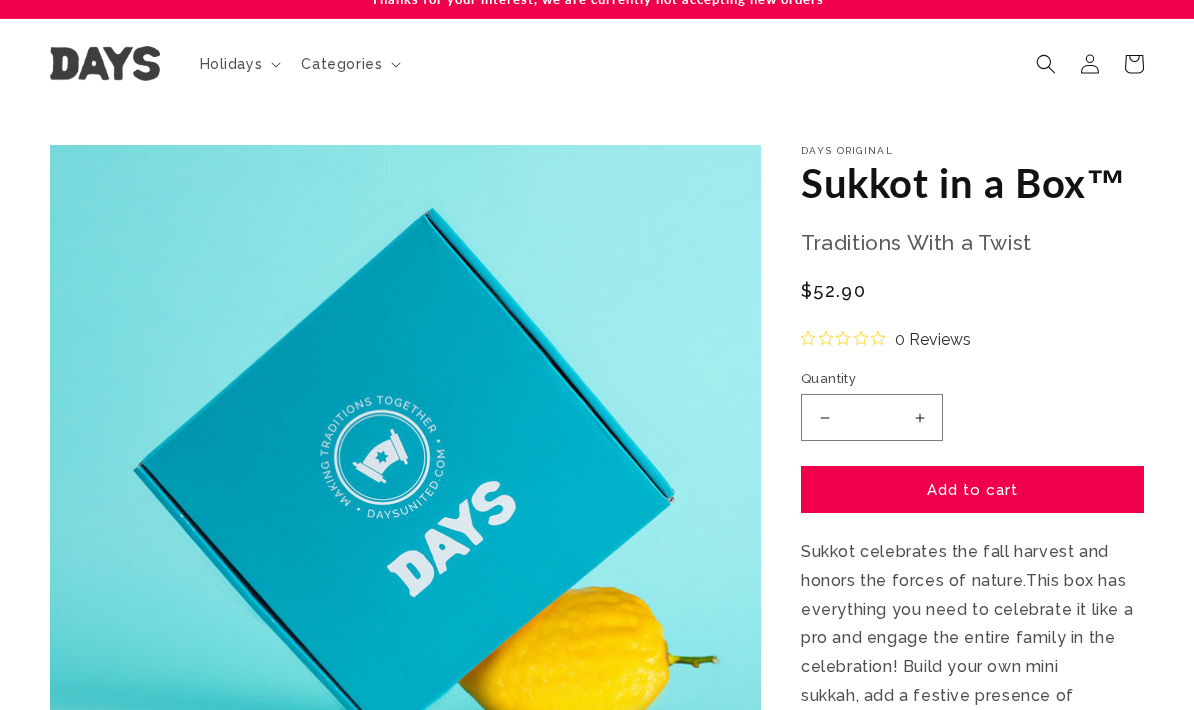 click on "Add to cart" at bounding box center (972, 489) 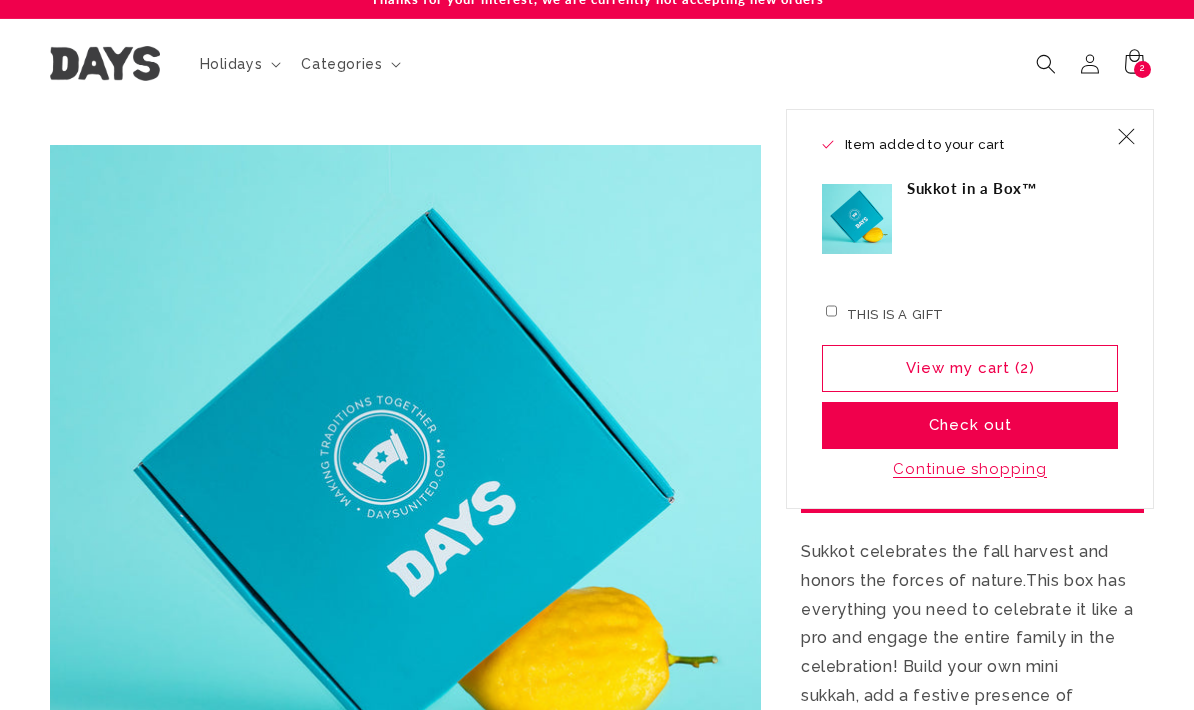 click on "Continue shopping" at bounding box center (970, 469) 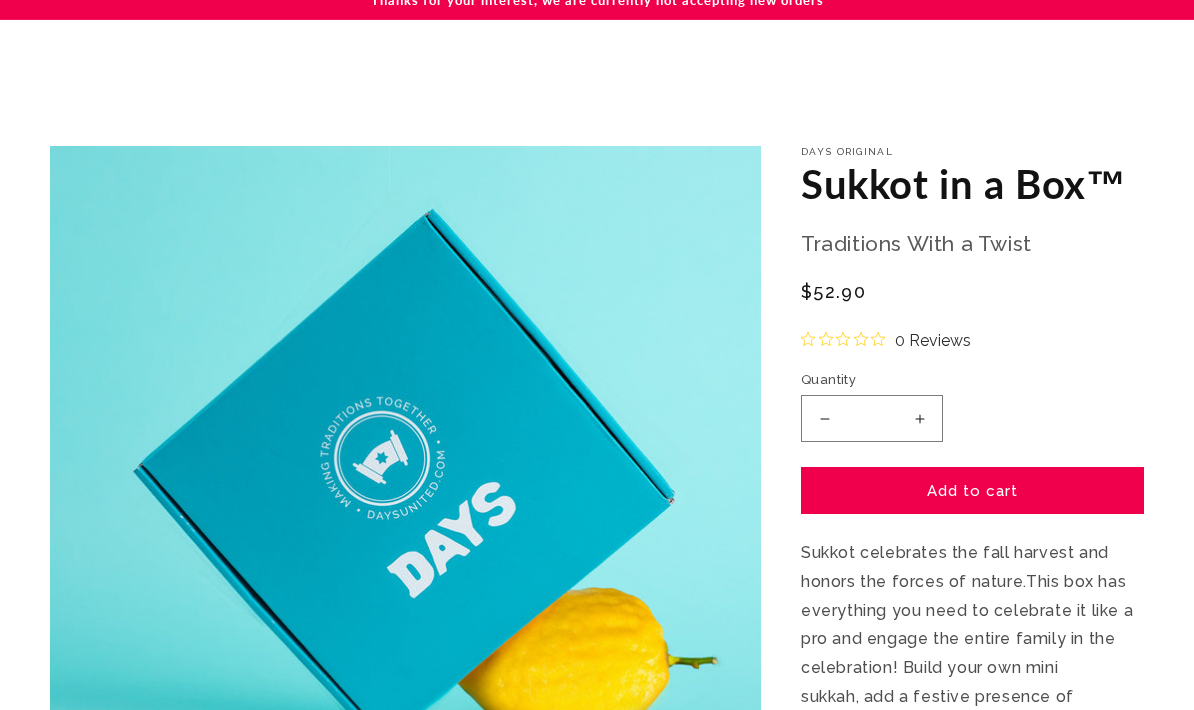 scroll, scrollTop: 0, scrollLeft: 0, axis: both 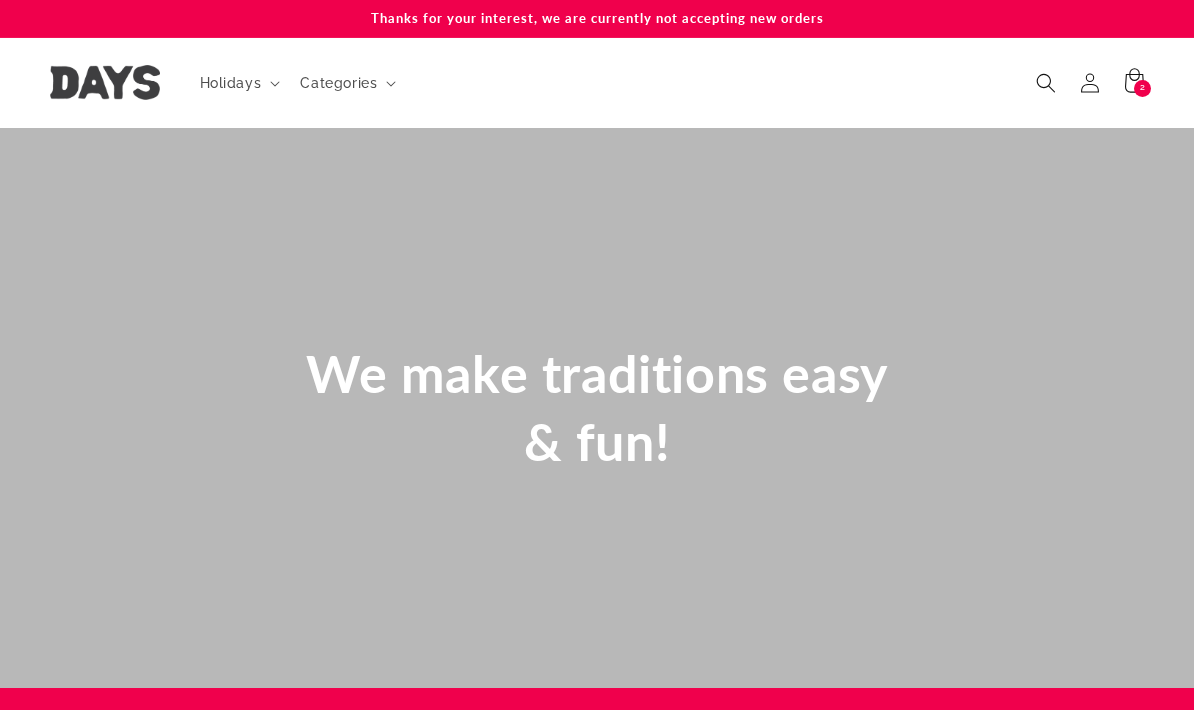 click on "Holidays" at bounding box center (231, 83) 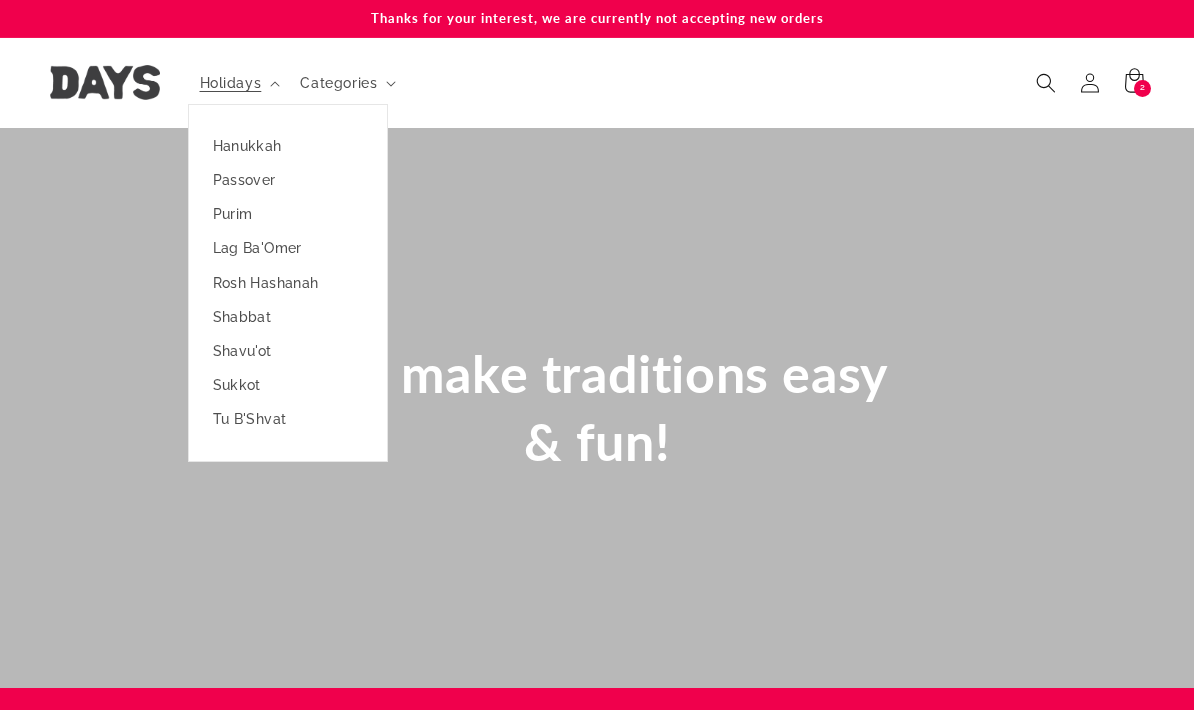 scroll, scrollTop: 0, scrollLeft: 266, axis: horizontal 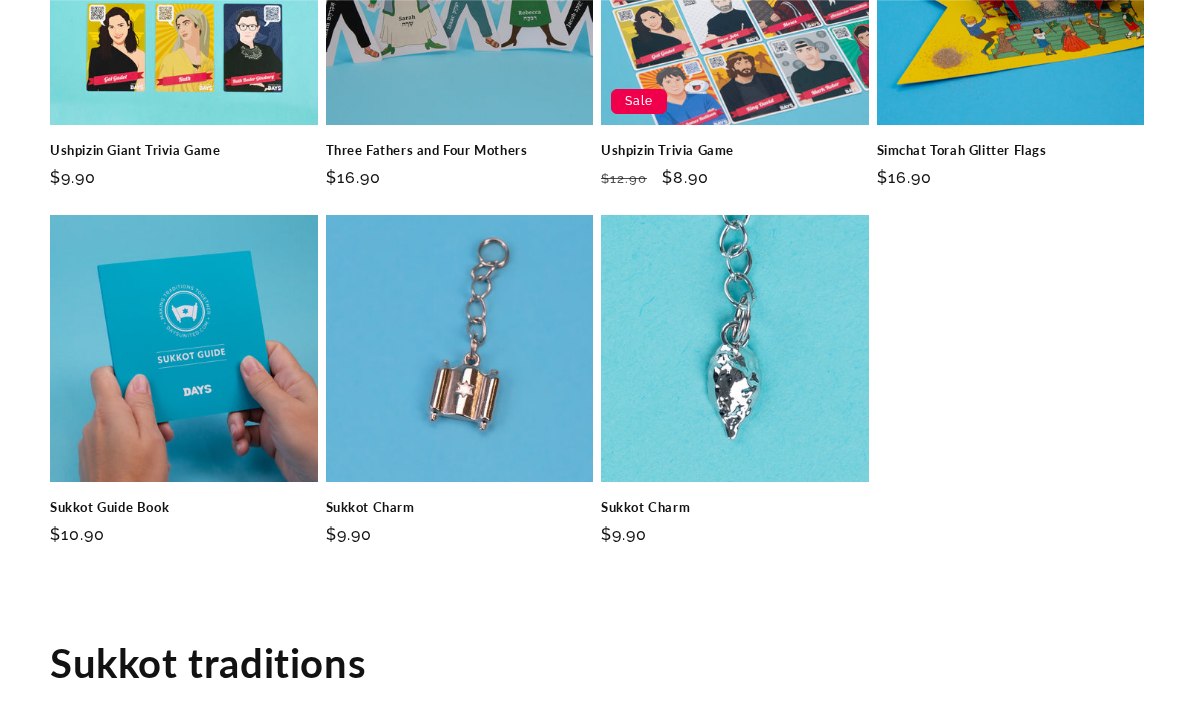 click on "Sukkot Charm" at bounding box center (735, 507) 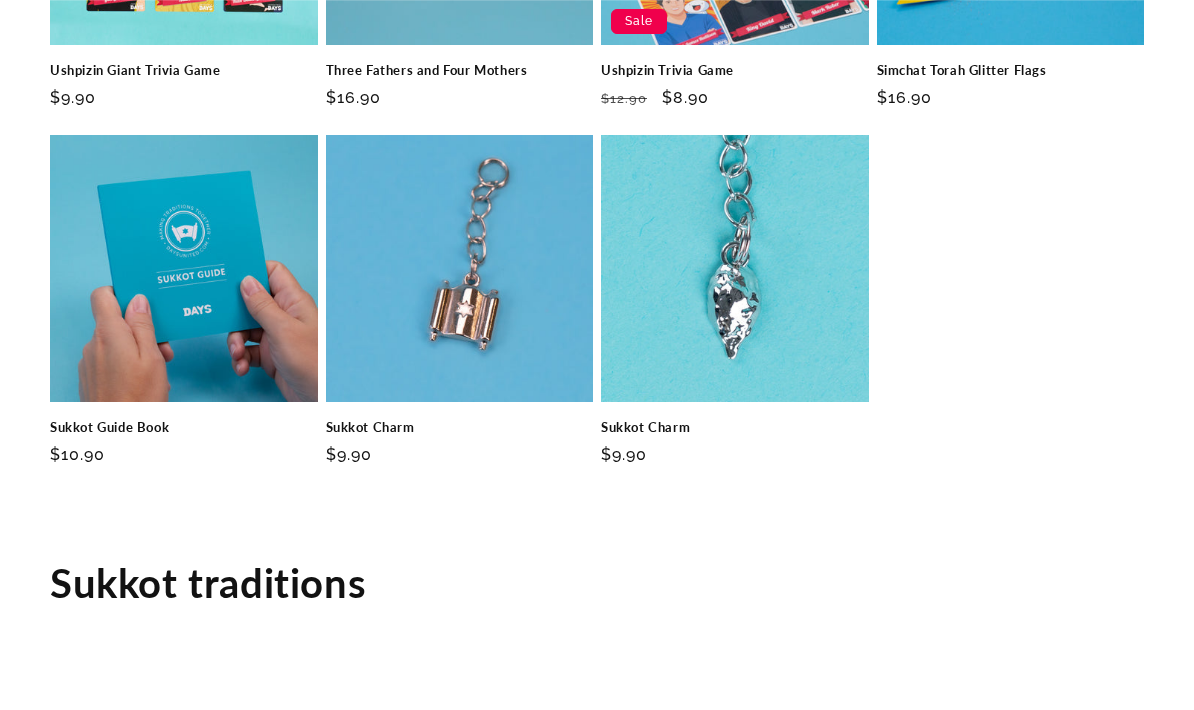 click on "Sukkot Charm" at bounding box center [460, 427] 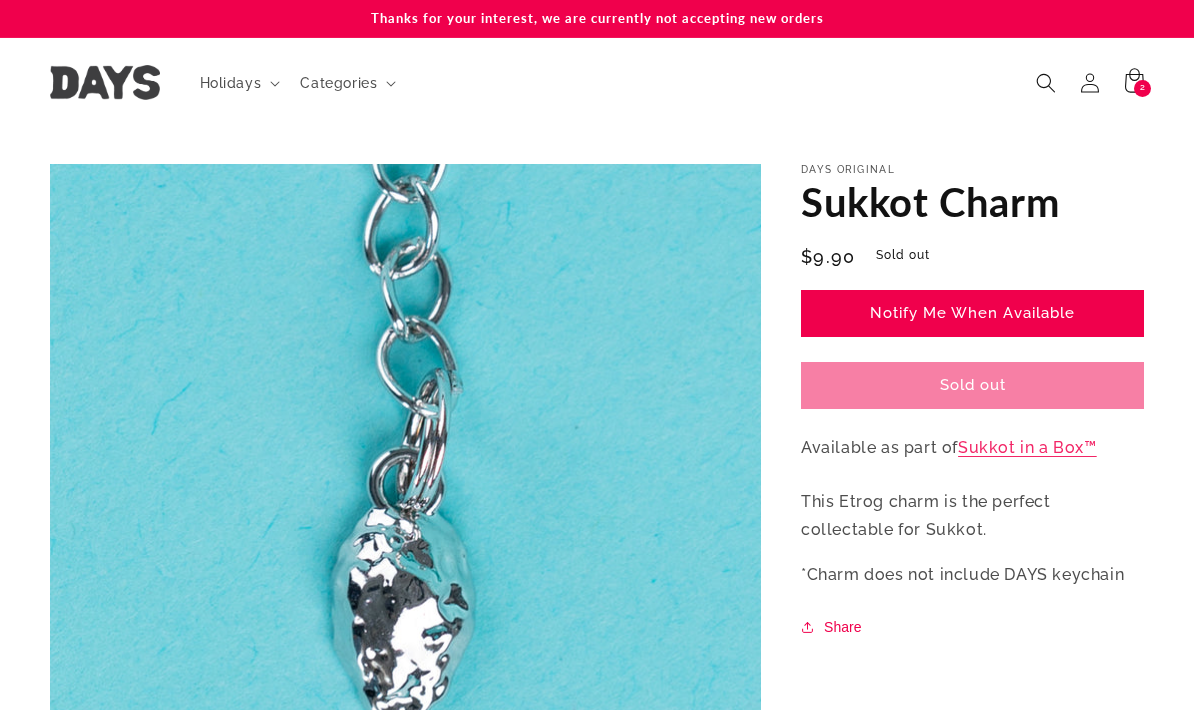 scroll, scrollTop: 0, scrollLeft: 0, axis: both 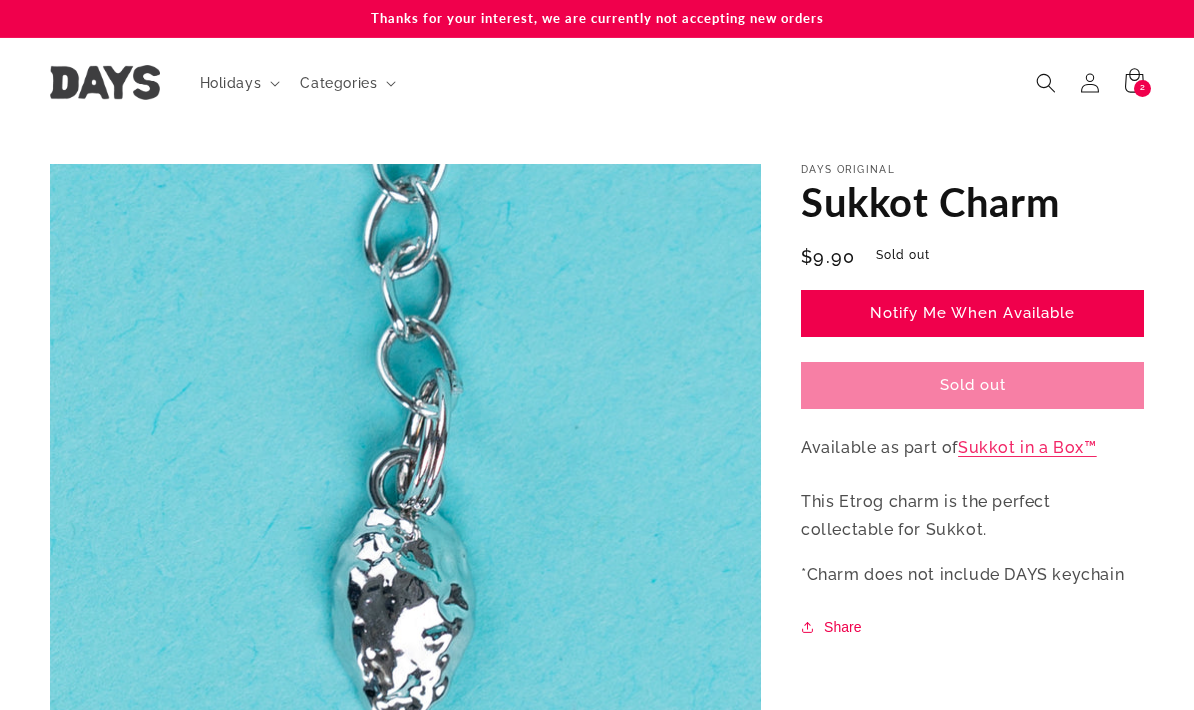 click on "Notify Me When Available" at bounding box center [972, 313] 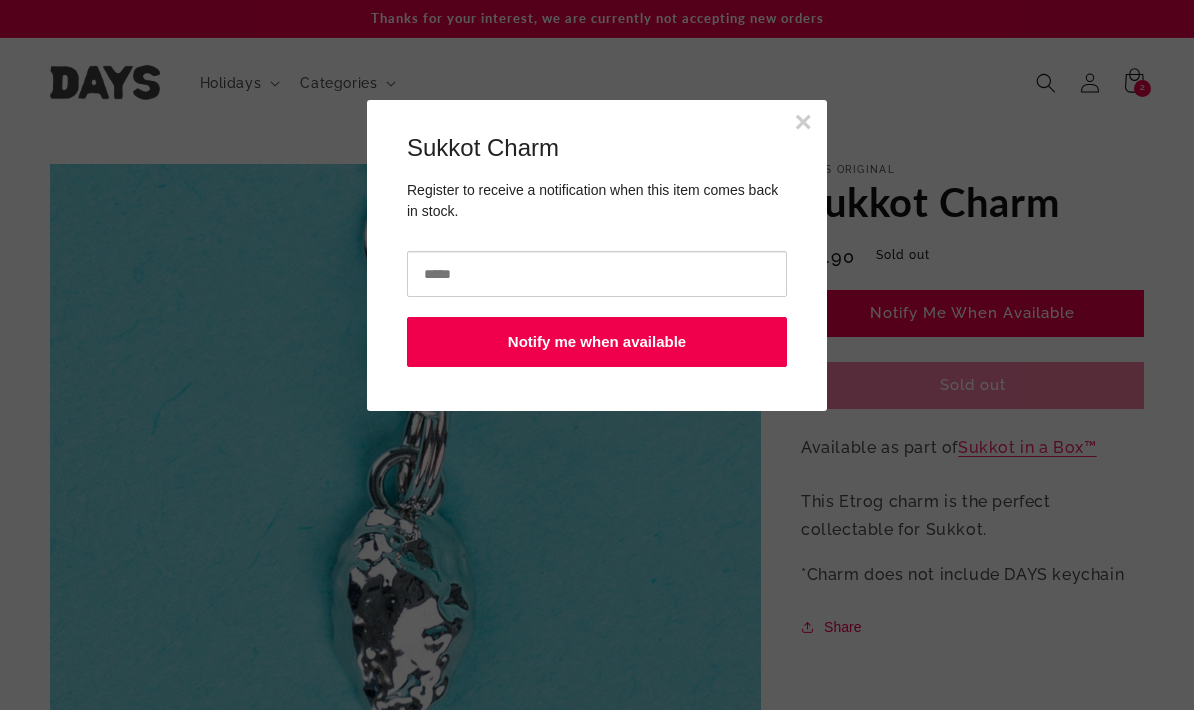 click at bounding box center [597, 274] 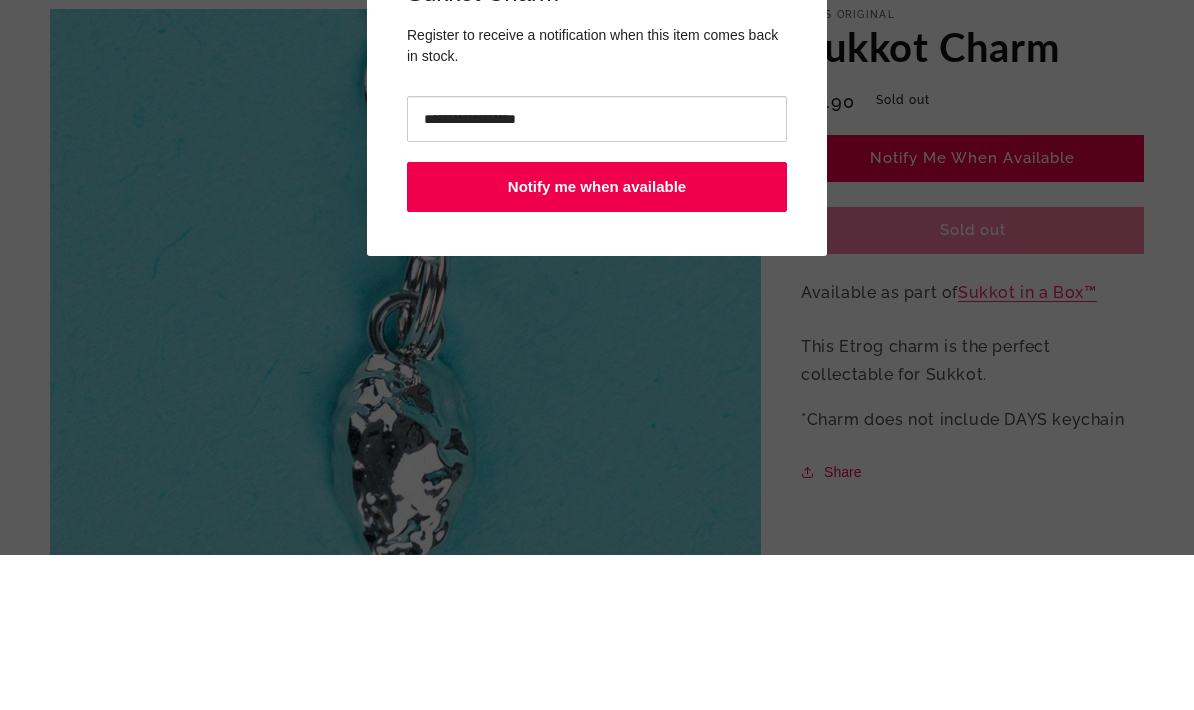 type on "**********" 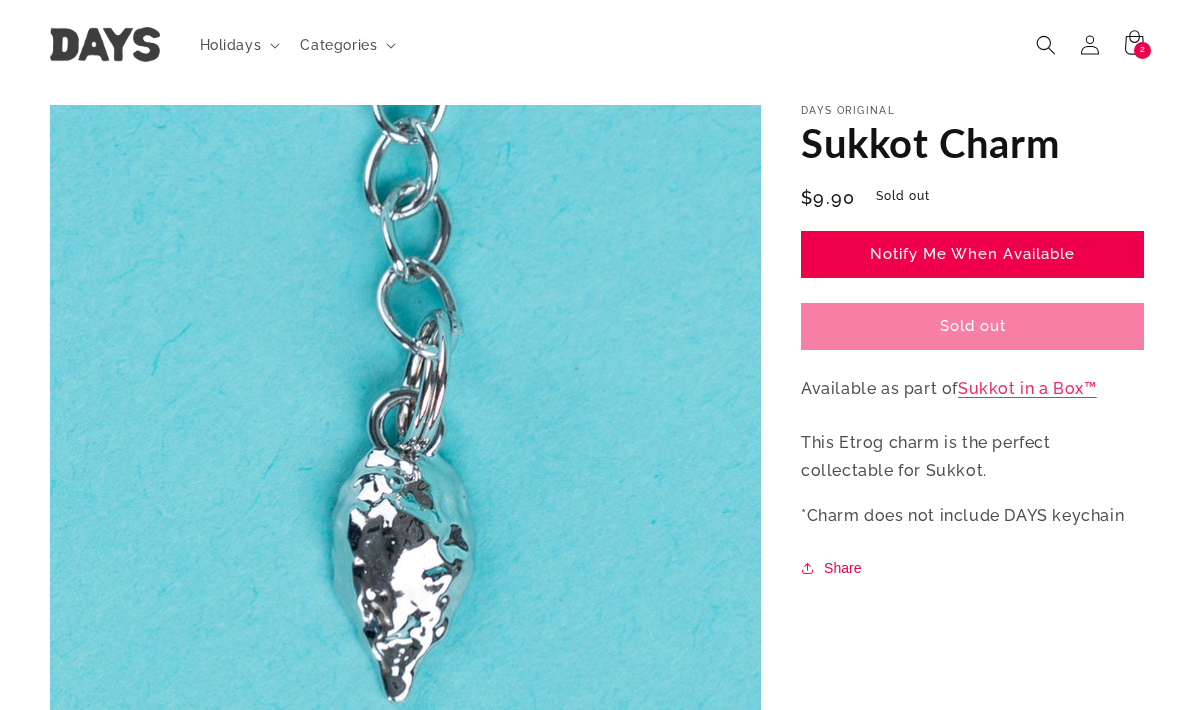 scroll, scrollTop: 0, scrollLeft: 0, axis: both 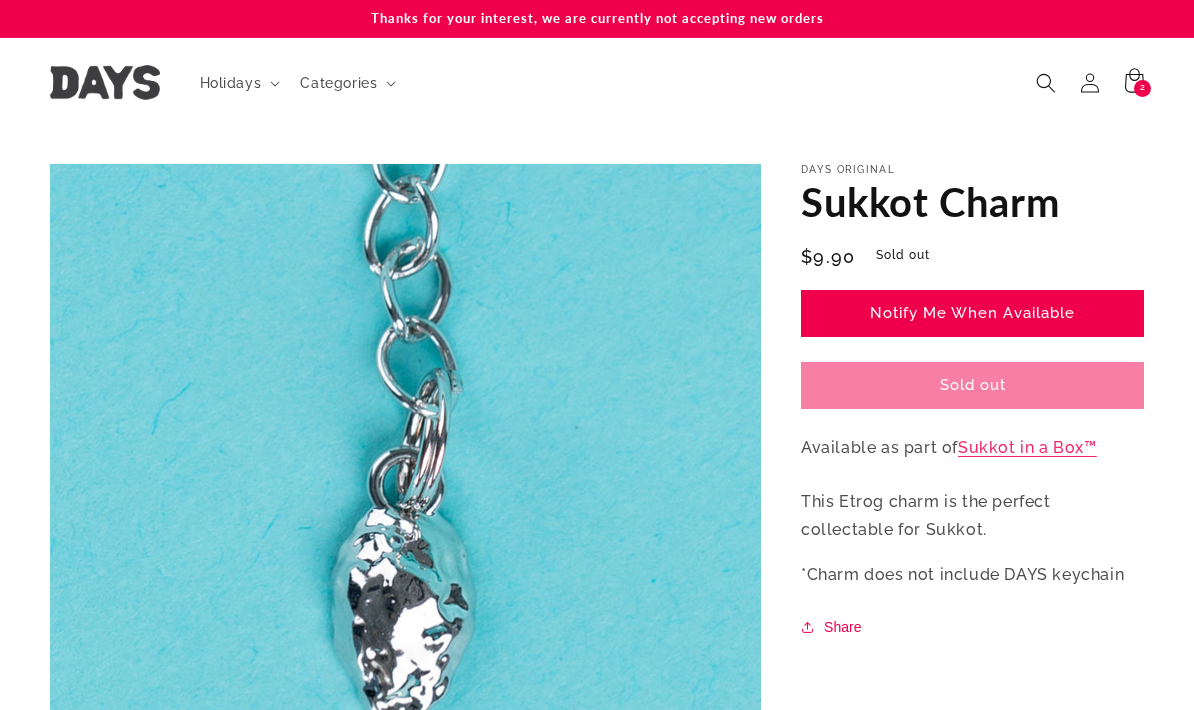 click on "2 2 items" at bounding box center [1142, 88] 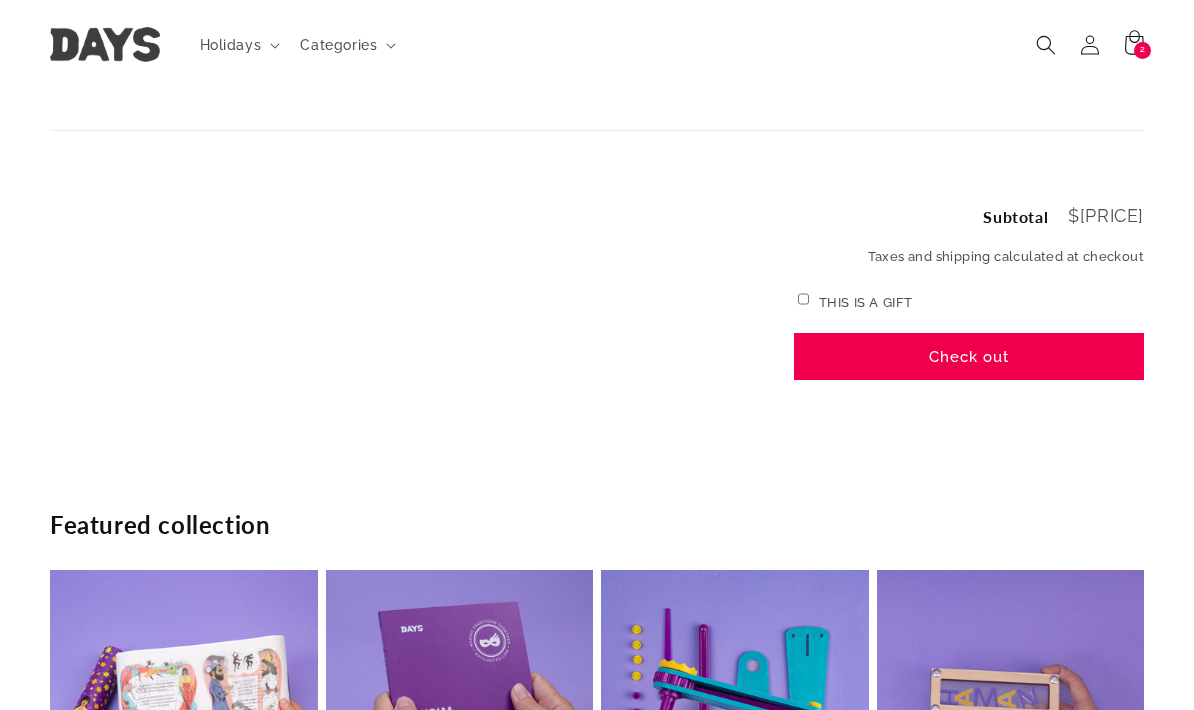 scroll, scrollTop: 372, scrollLeft: 0, axis: vertical 